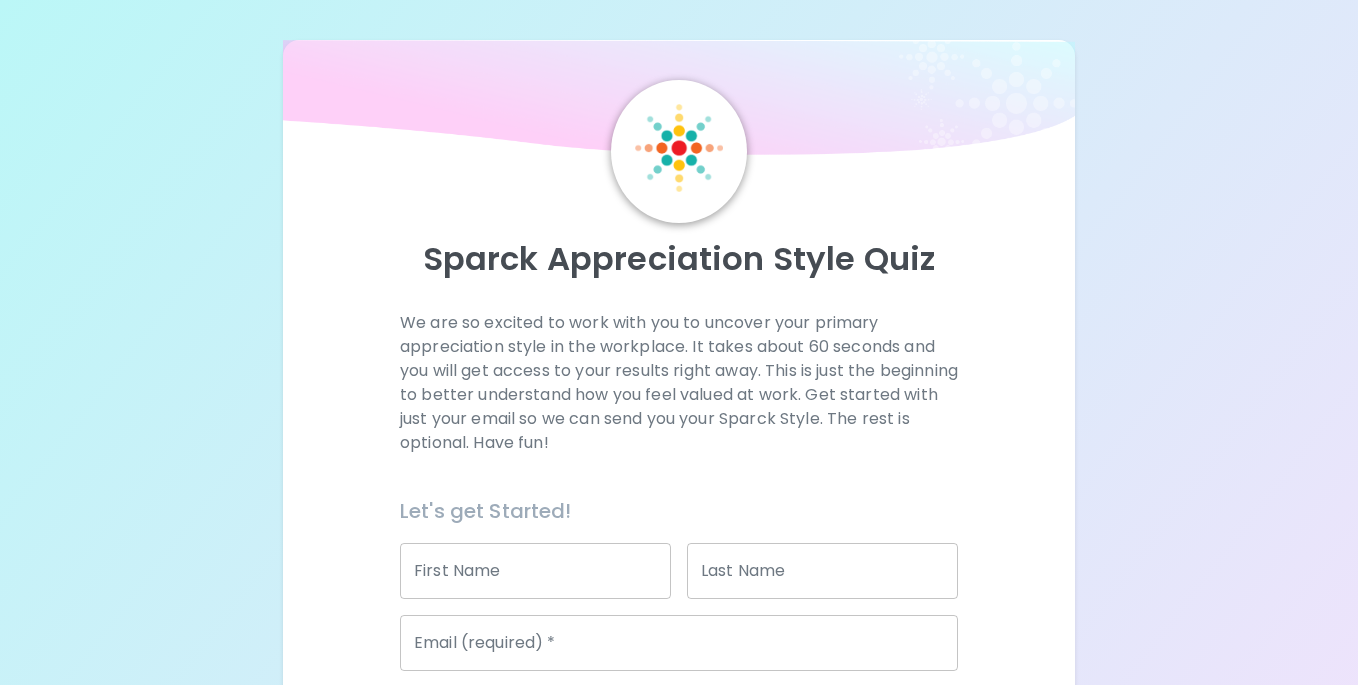 scroll, scrollTop: 0, scrollLeft: 0, axis: both 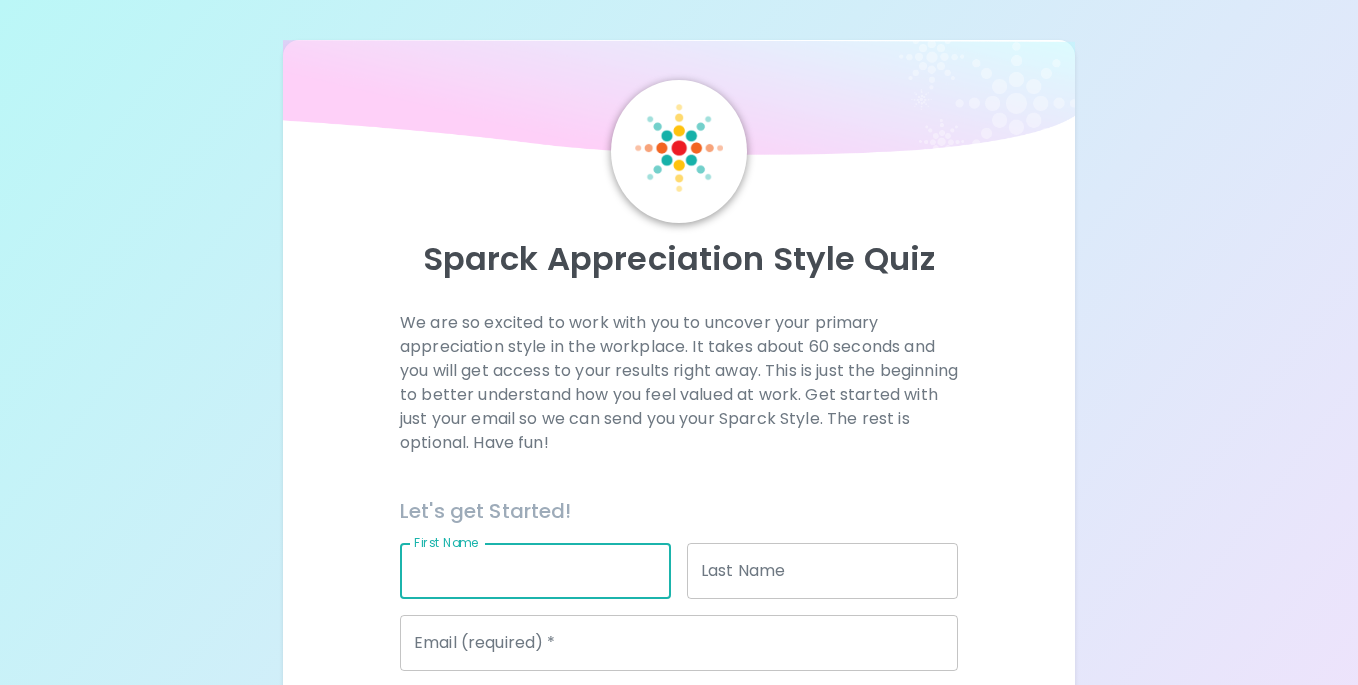 type on "[FIRST]" 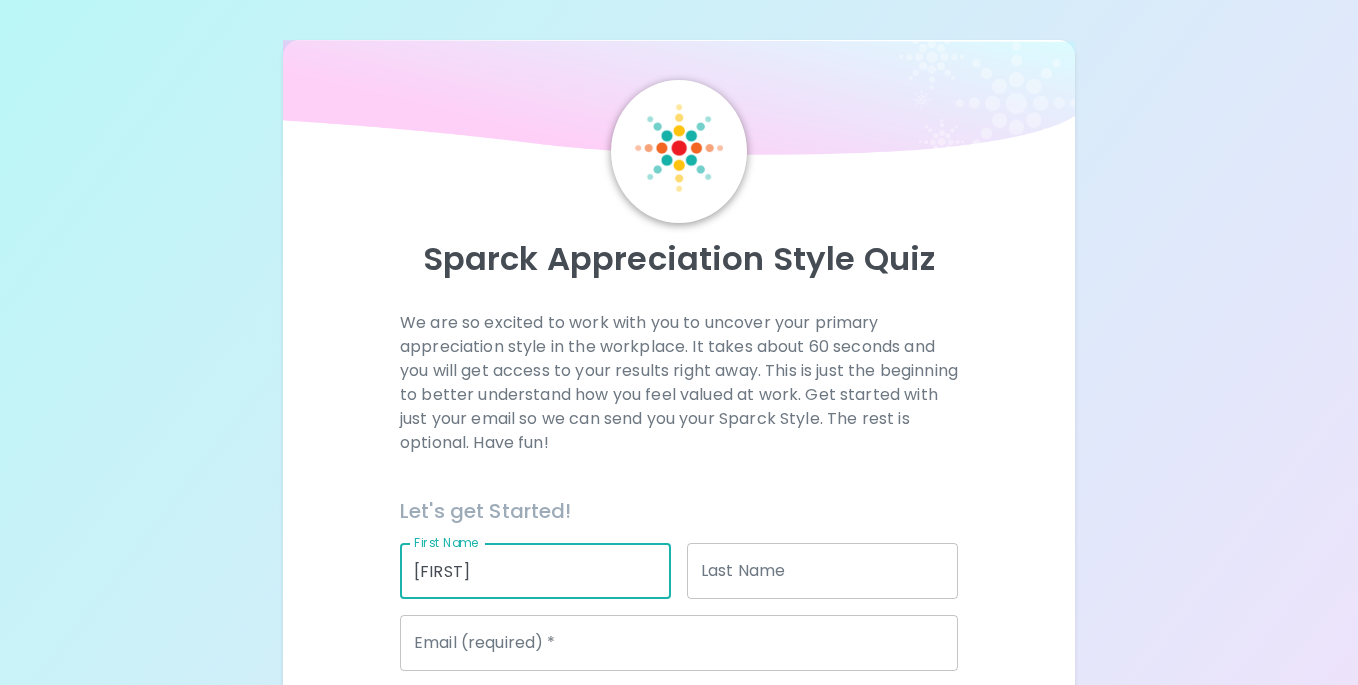 type on "[LAST]" 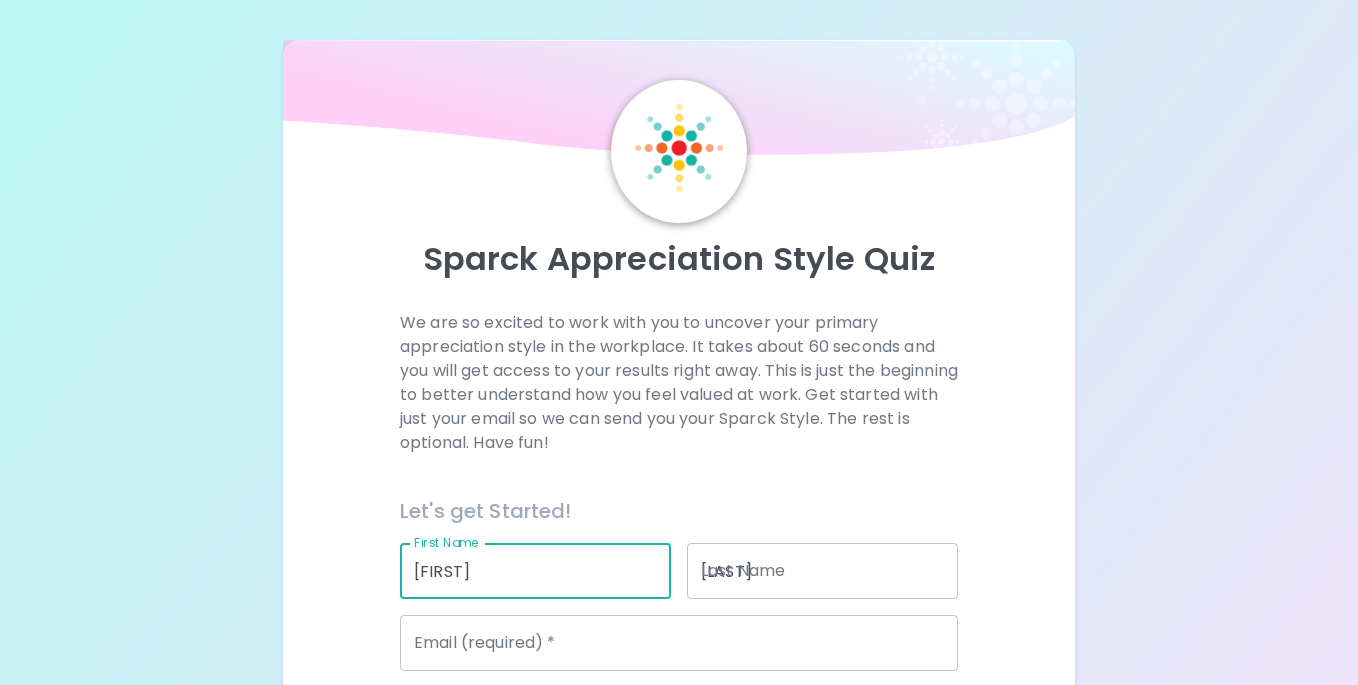 type on "[EMAIL]" 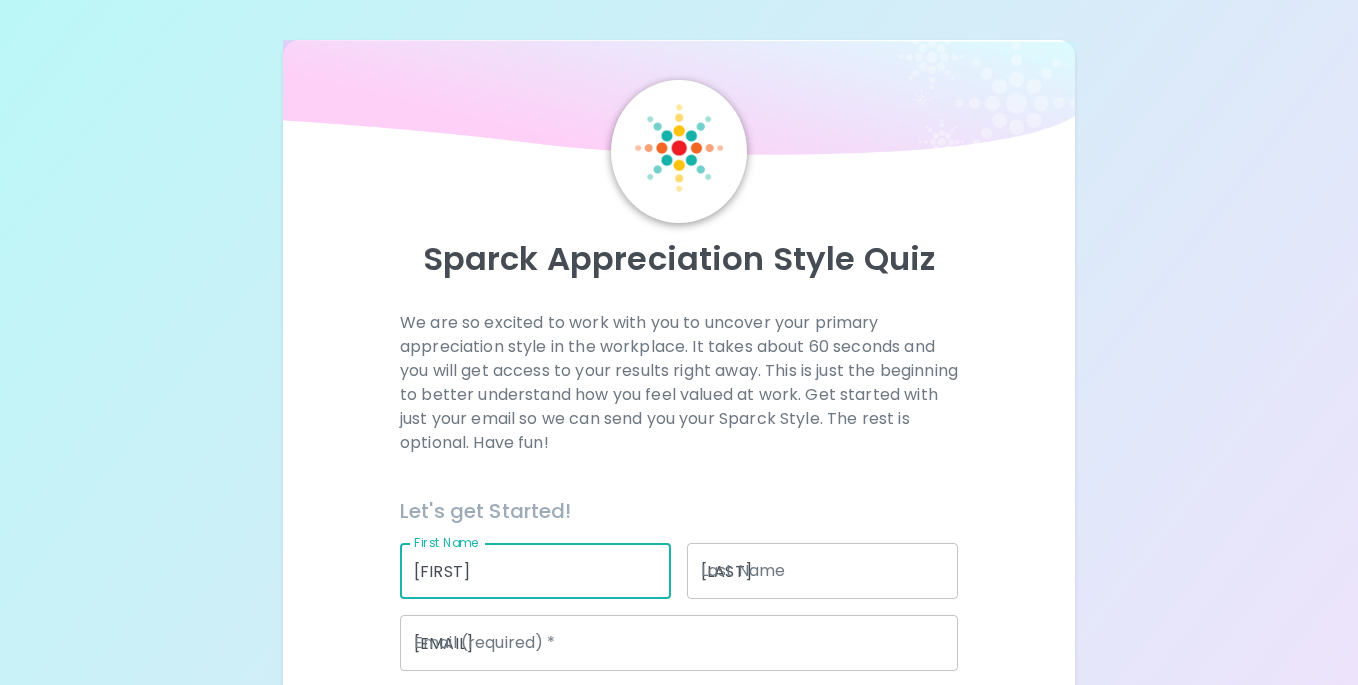 type on "Windsor Charter Academy" 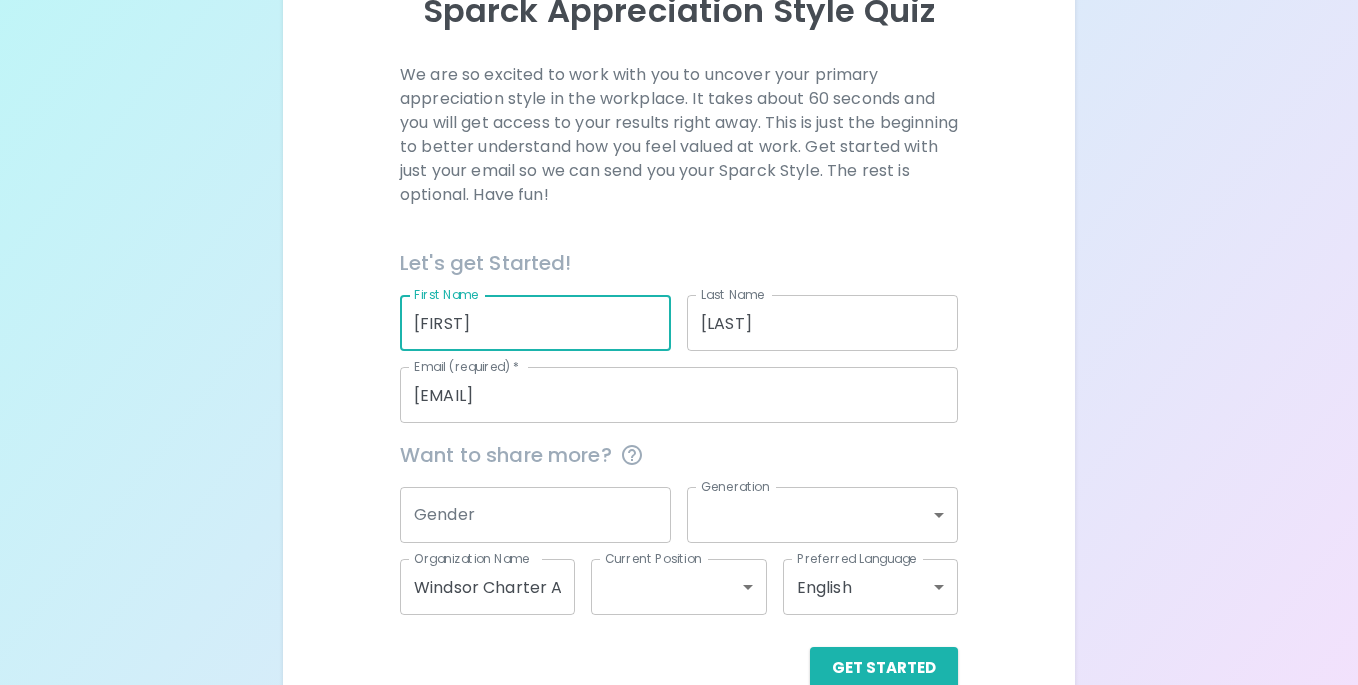 scroll, scrollTop: 251, scrollLeft: 0, axis: vertical 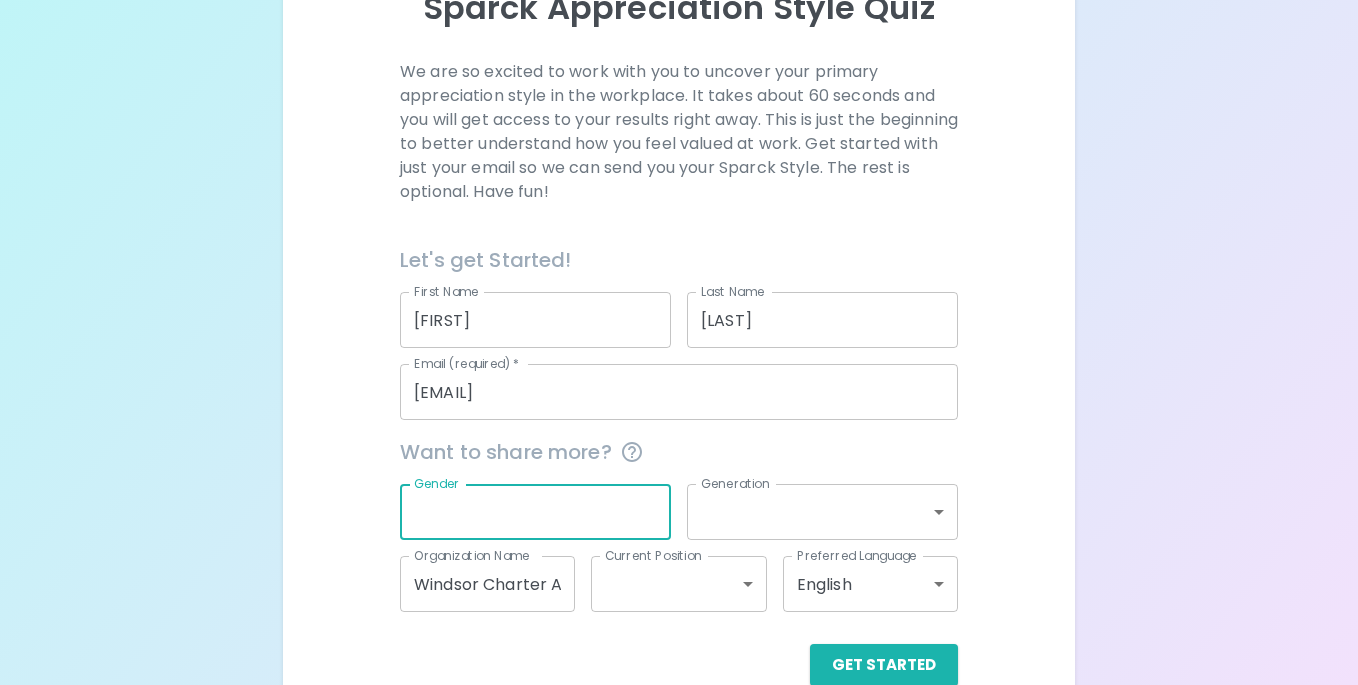 click on "Gender" at bounding box center (535, 512) 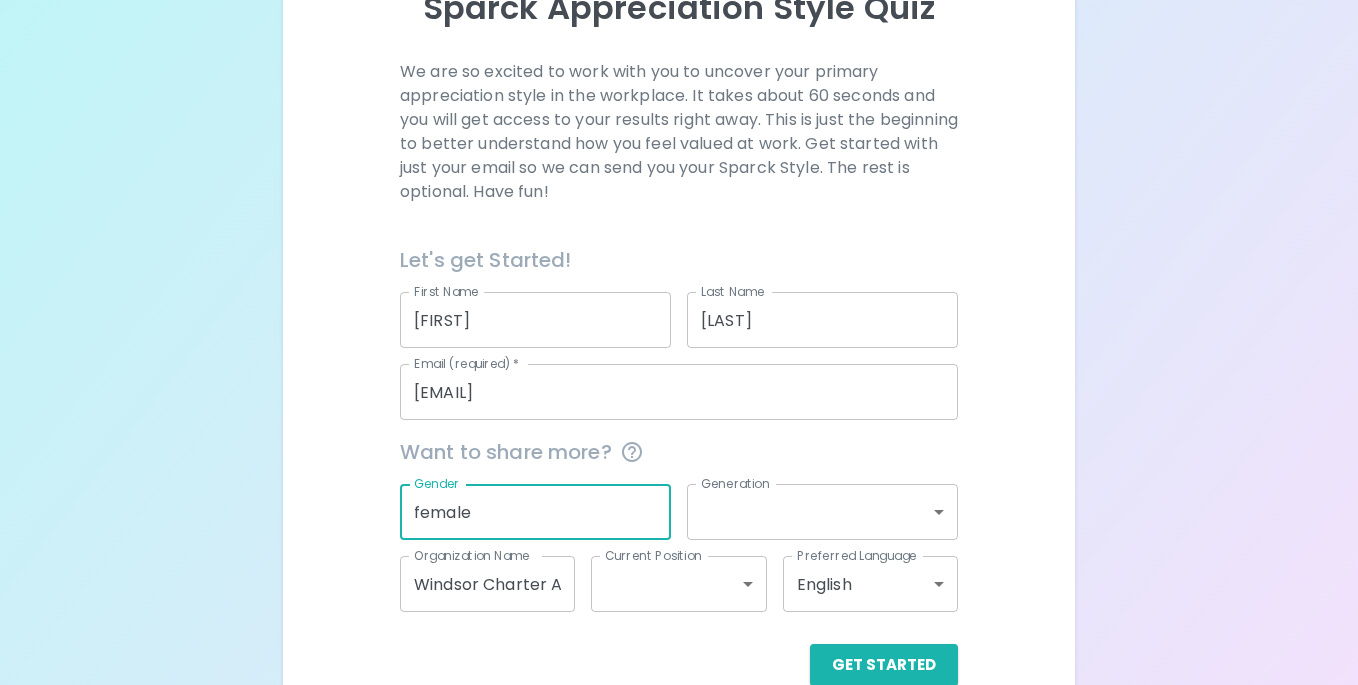 scroll, scrollTop: 292, scrollLeft: 0, axis: vertical 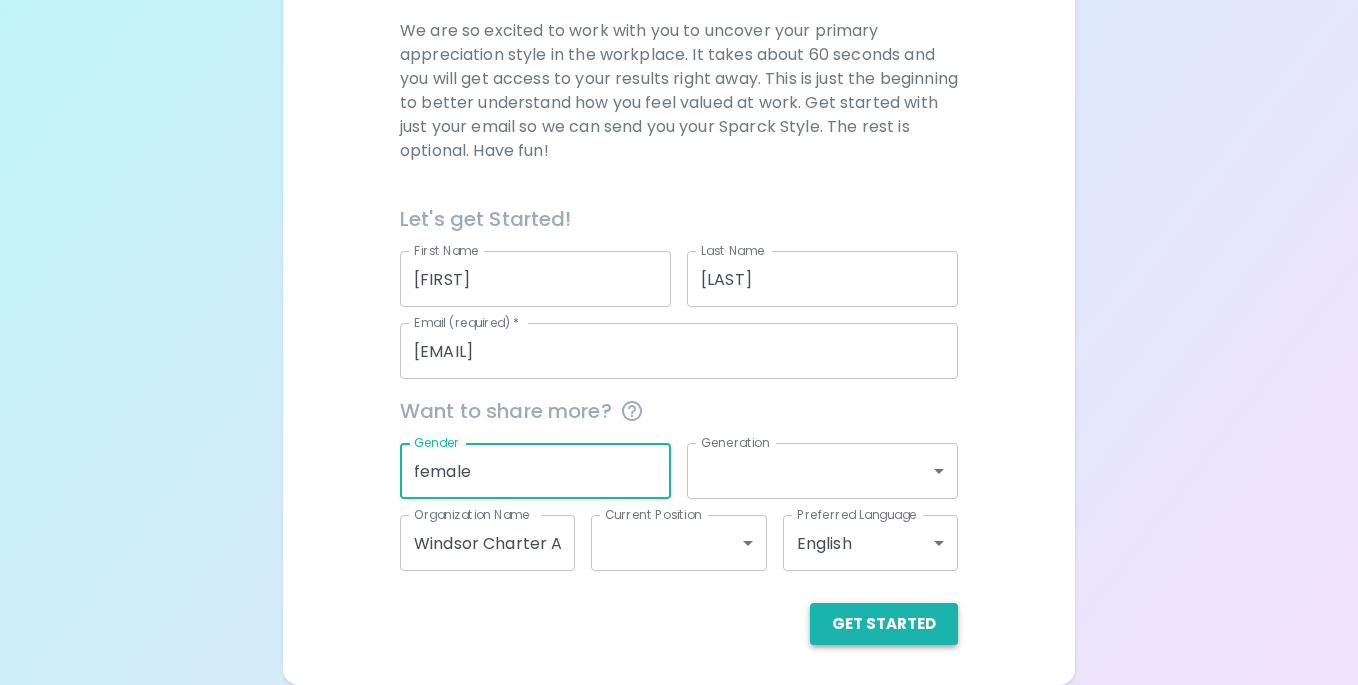 type on "female" 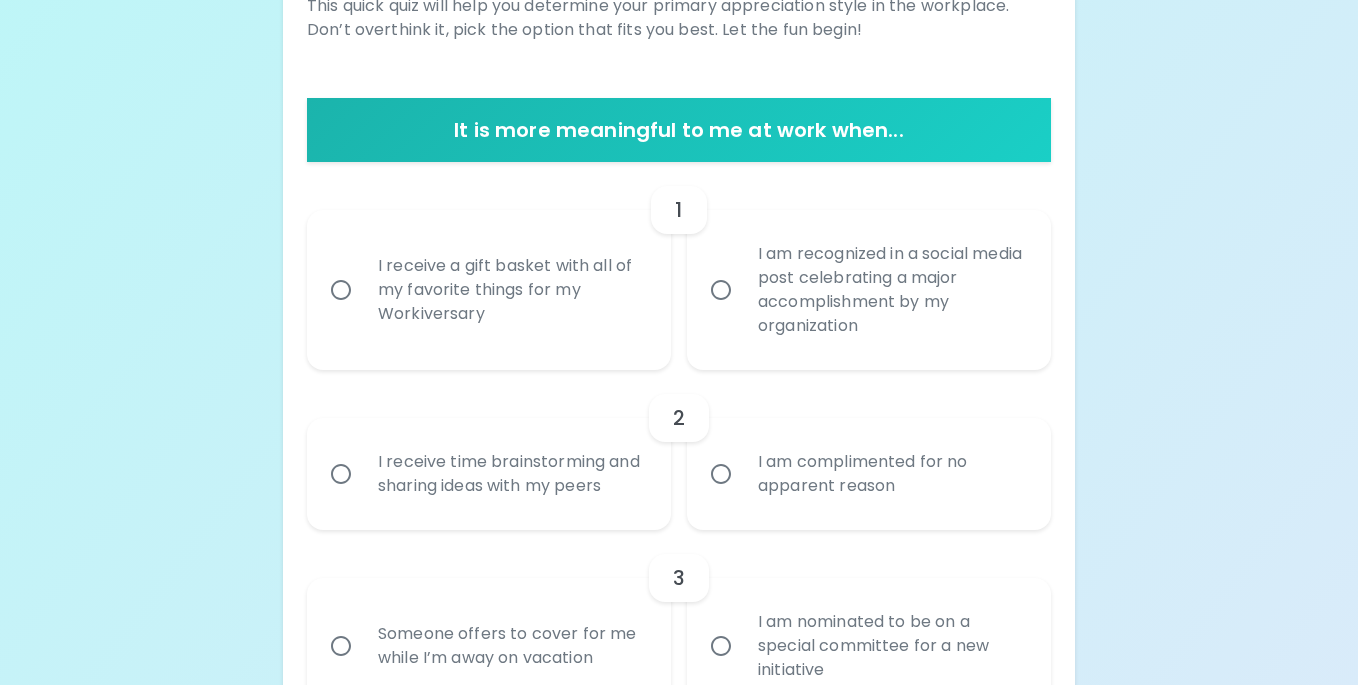 scroll, scrollTop: 319, scrollLeft: 0, axis: vertical 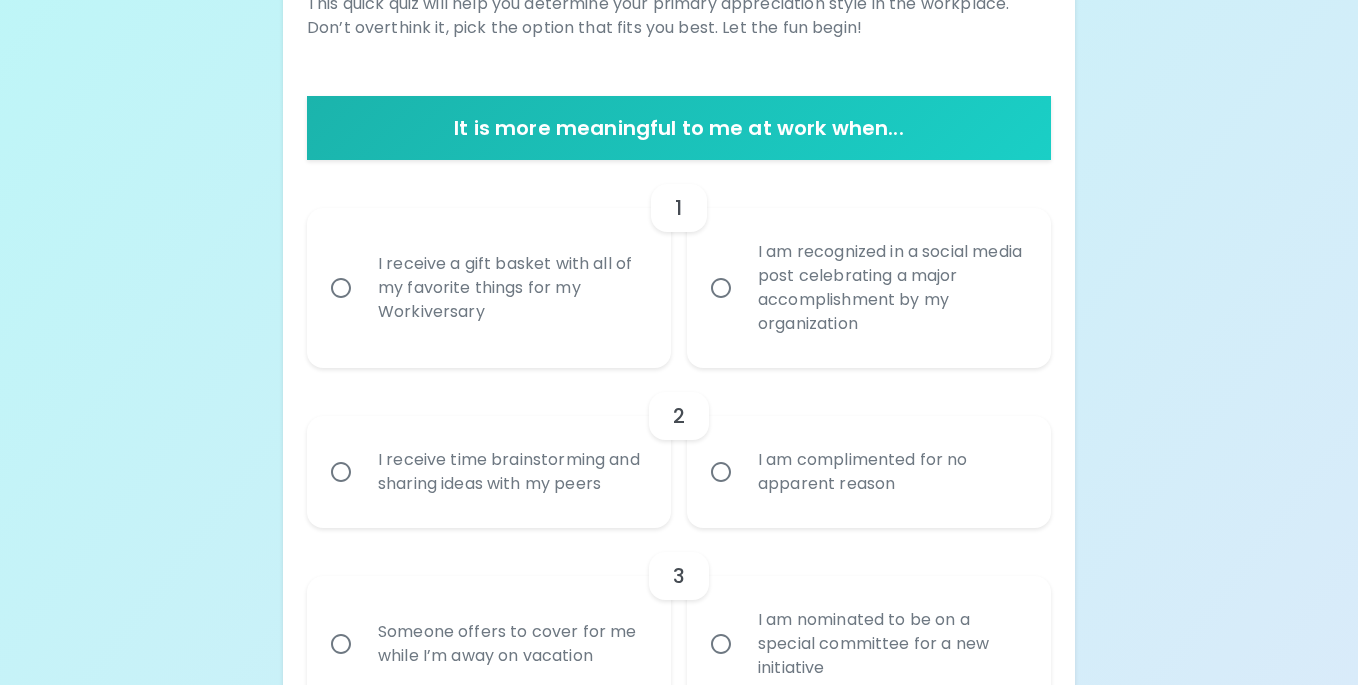 click on "I receive a gift basket with all of my favorite things for my Workiversary" at bounding box center [511, 288] 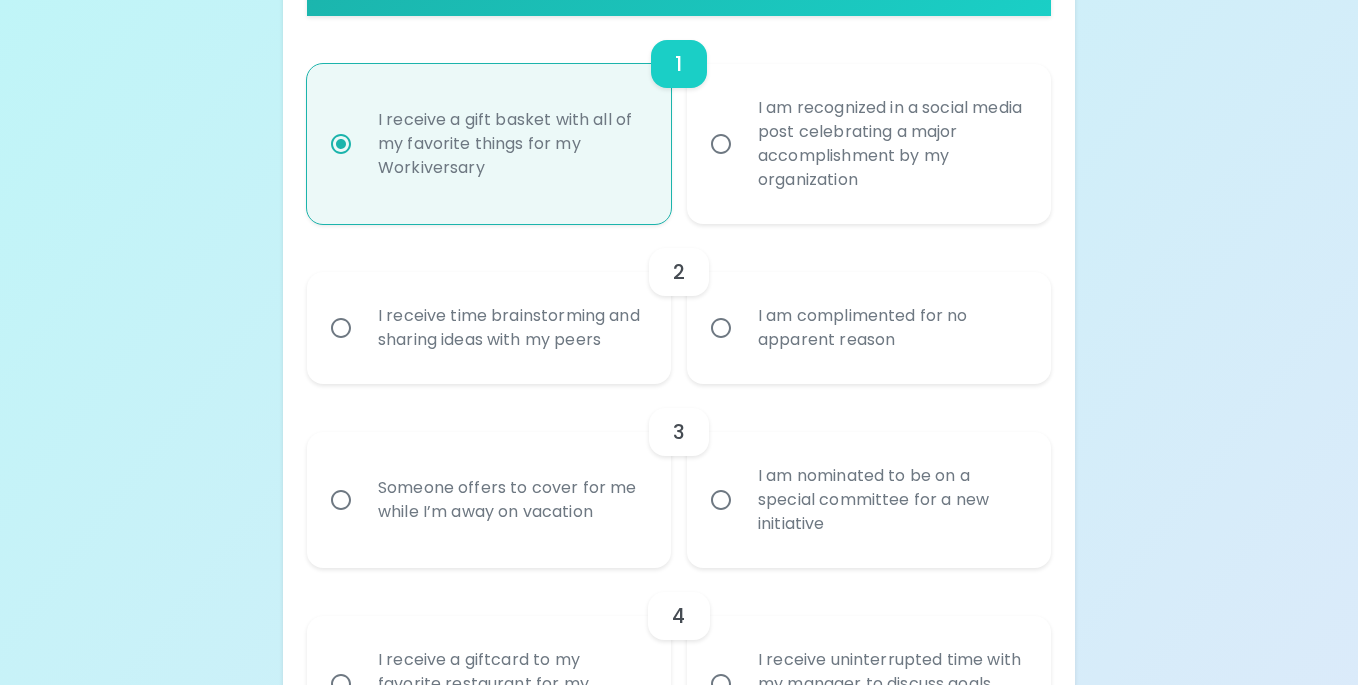 scroll, scrollTop: 479, scrollLeft: 0, axis: vertical 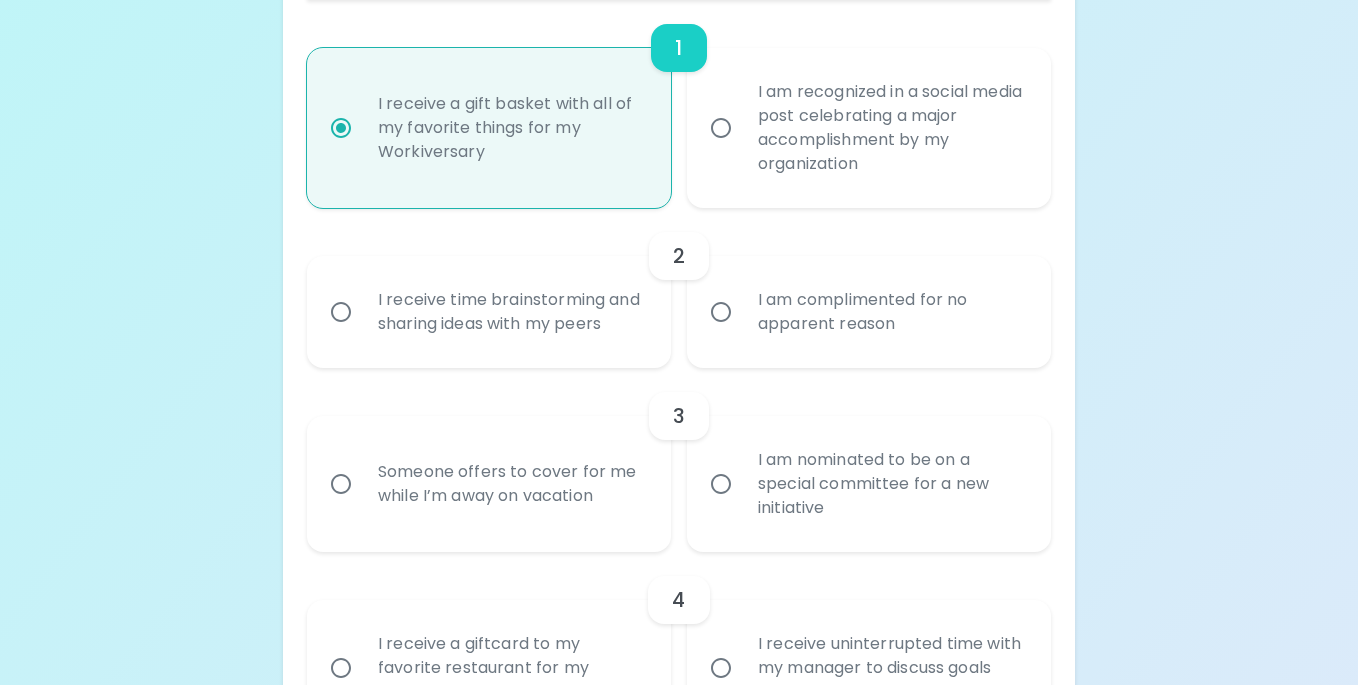click on "I am complimented for no apparent reason" at bounding box center [891, 312] 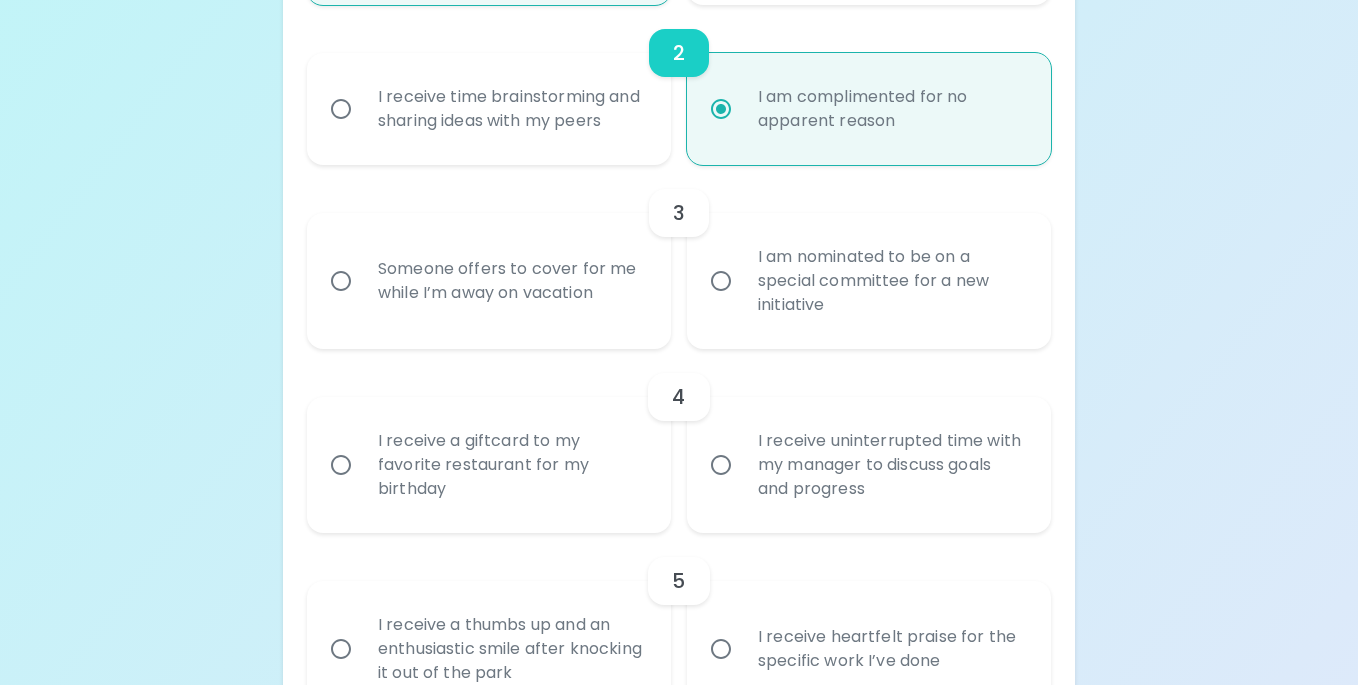 scroll, scrollTop: 685, scrollLeft: 0, axis: vertical 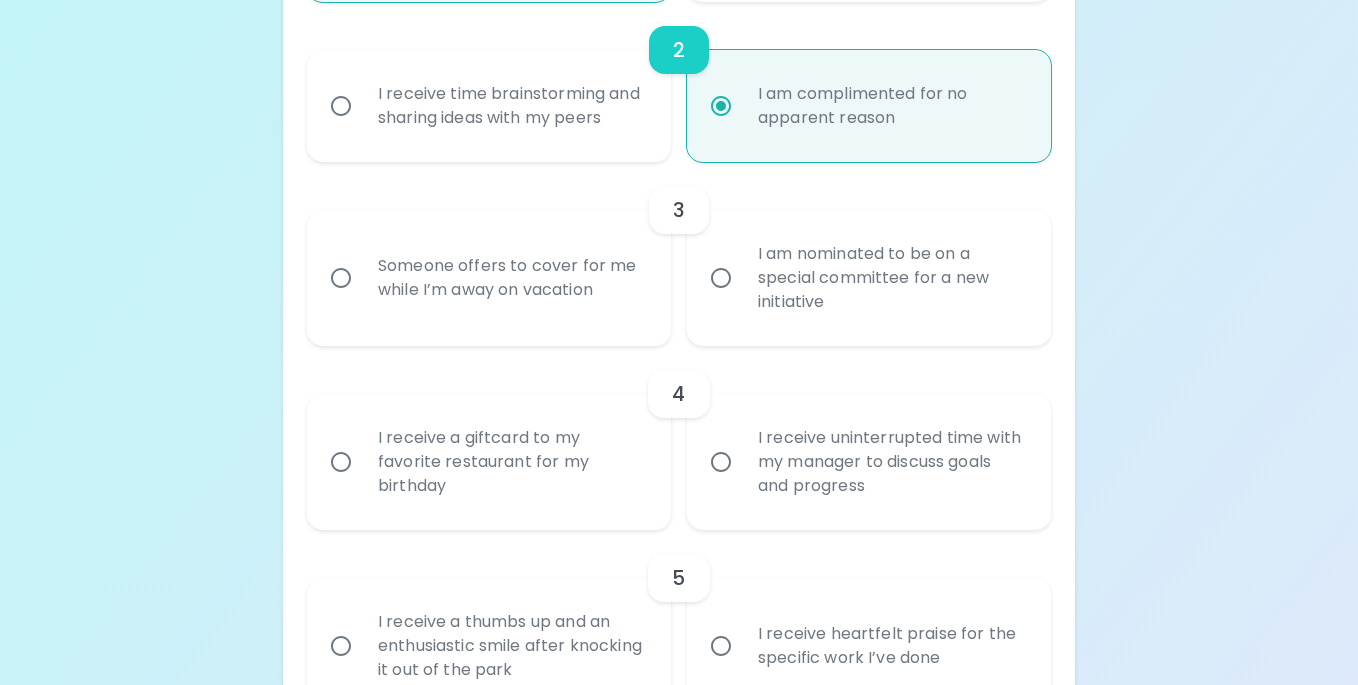 radio on "true" 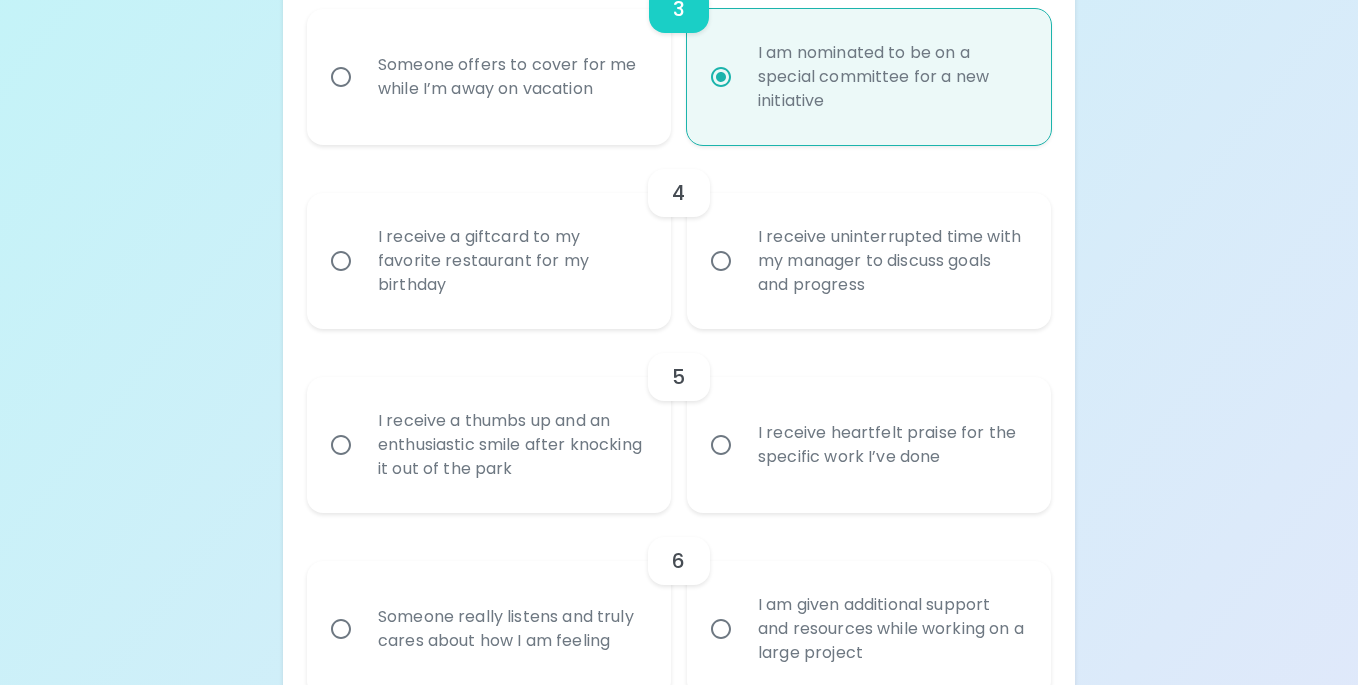 scroll, scrollTop: 890, scrollLeft: 0, axis: vertical 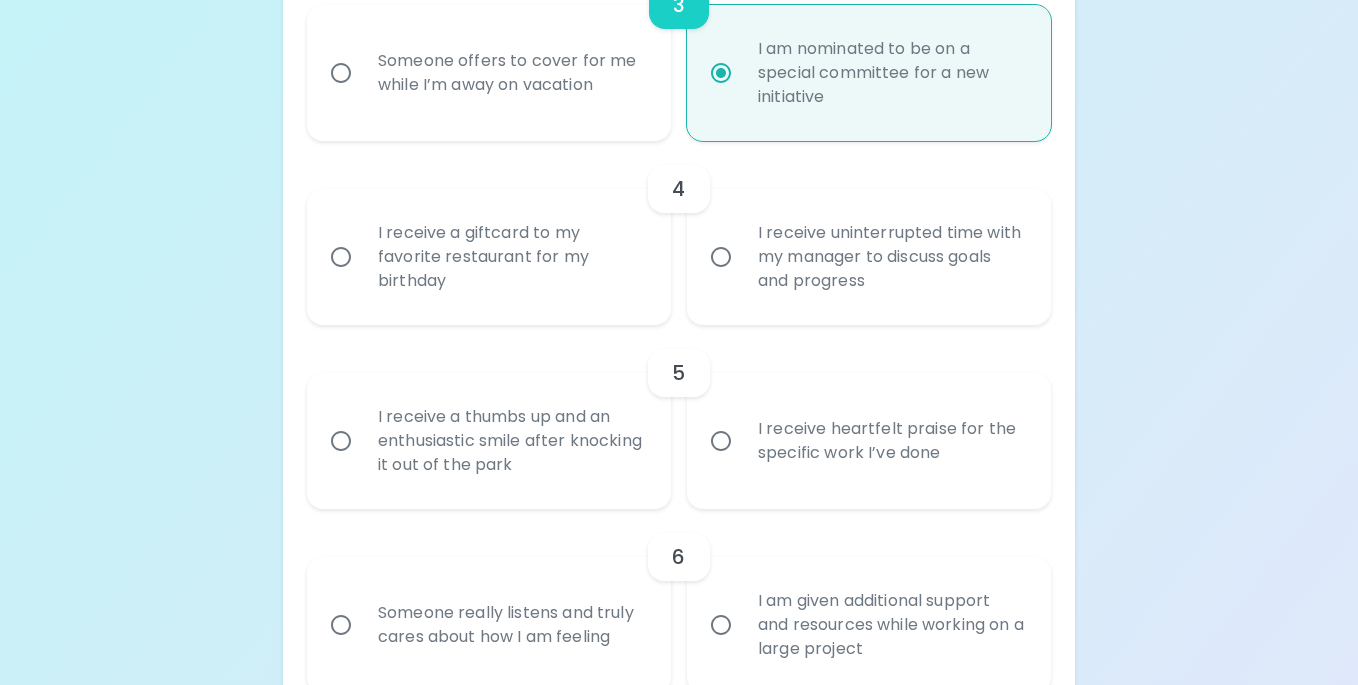 radio on "true" 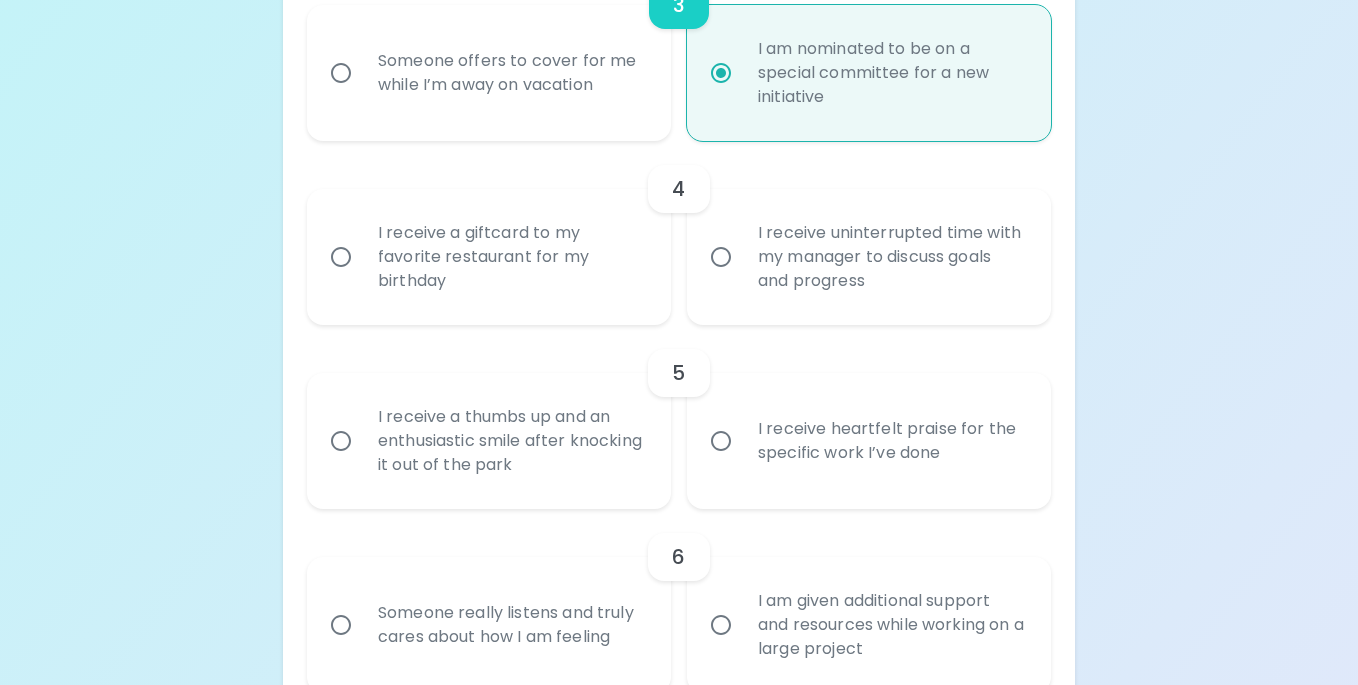 radio on "false" 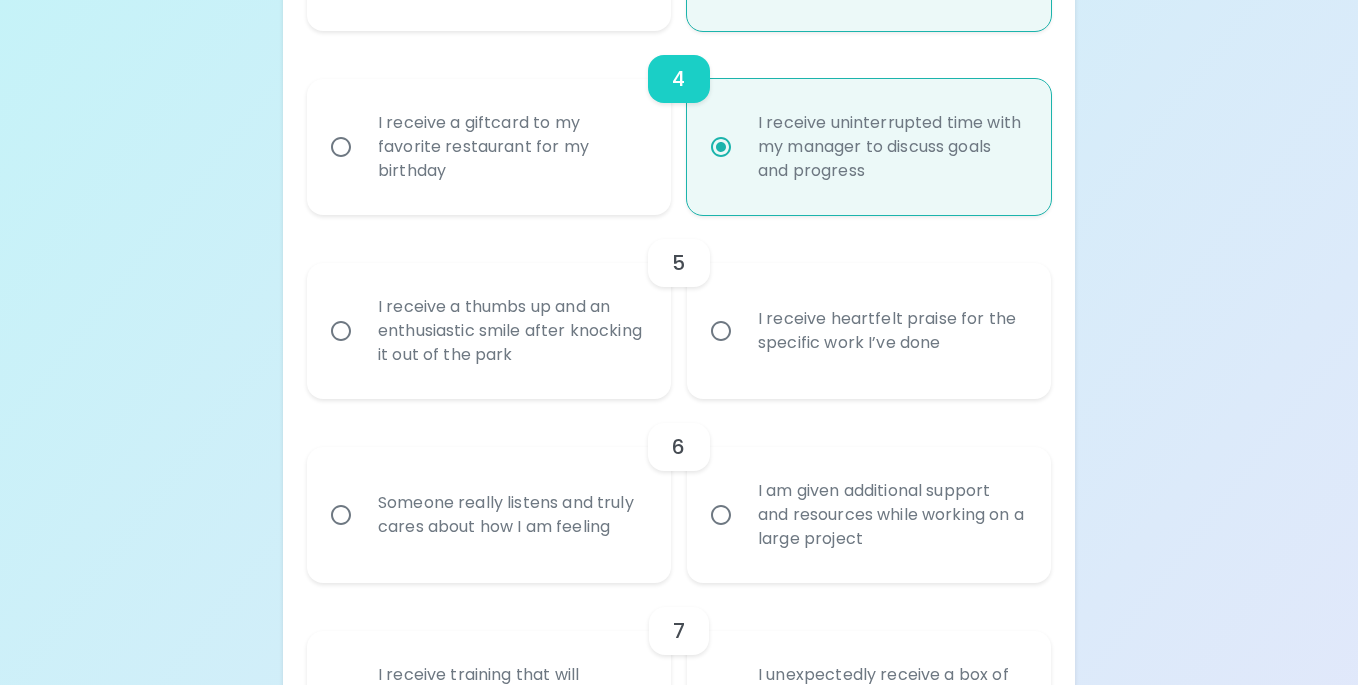 scroll, scrollTop: 1050, scrollLeft: 0, axis: vertical 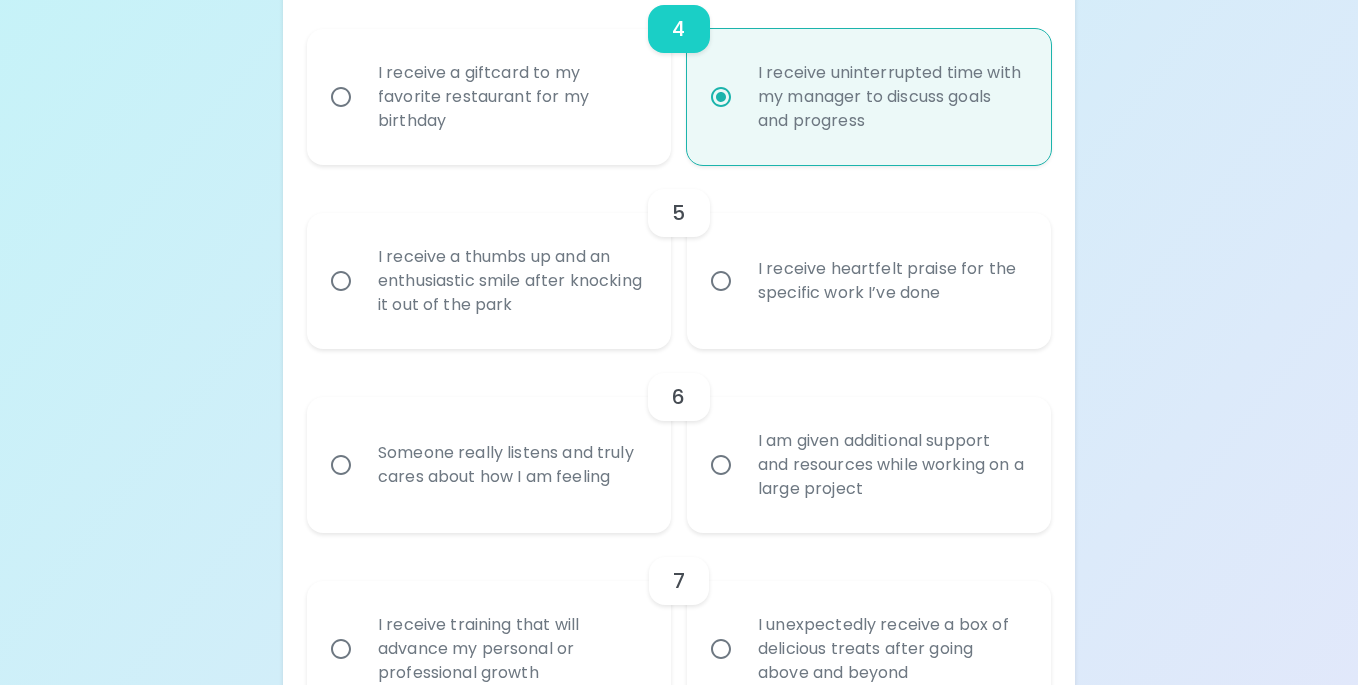 radio on "true" 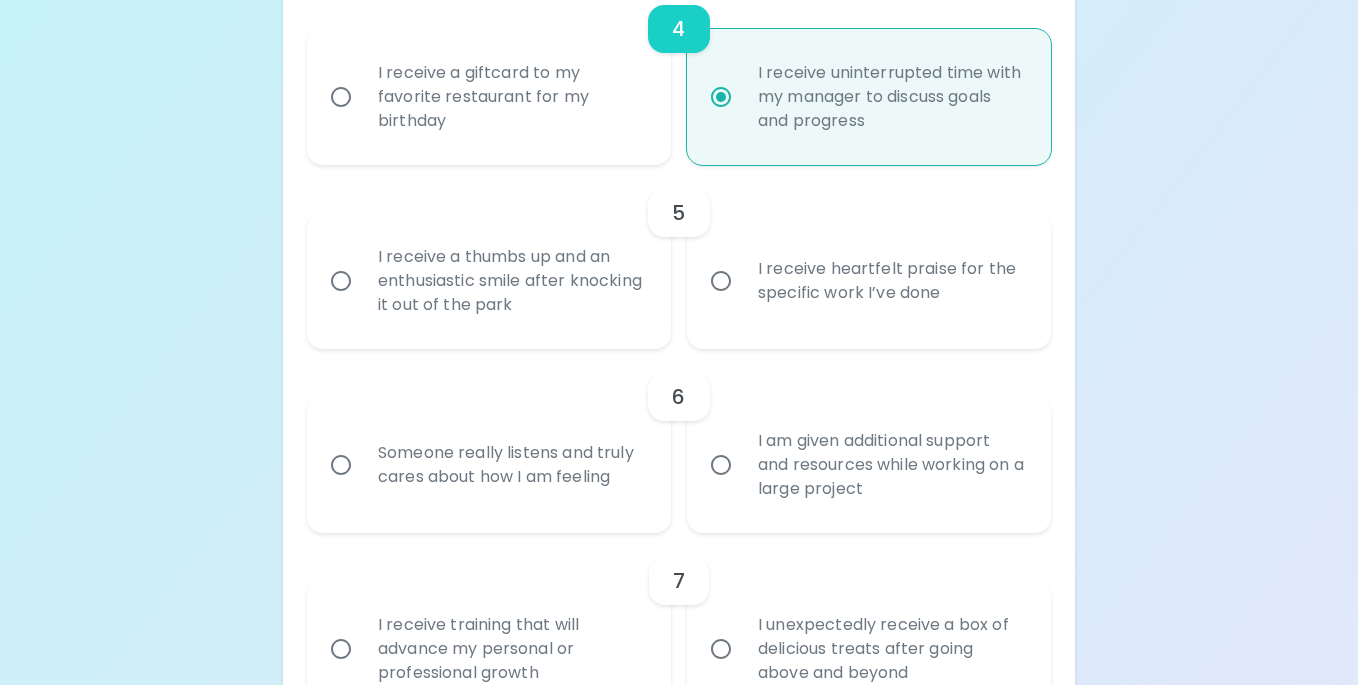 radio on "false" 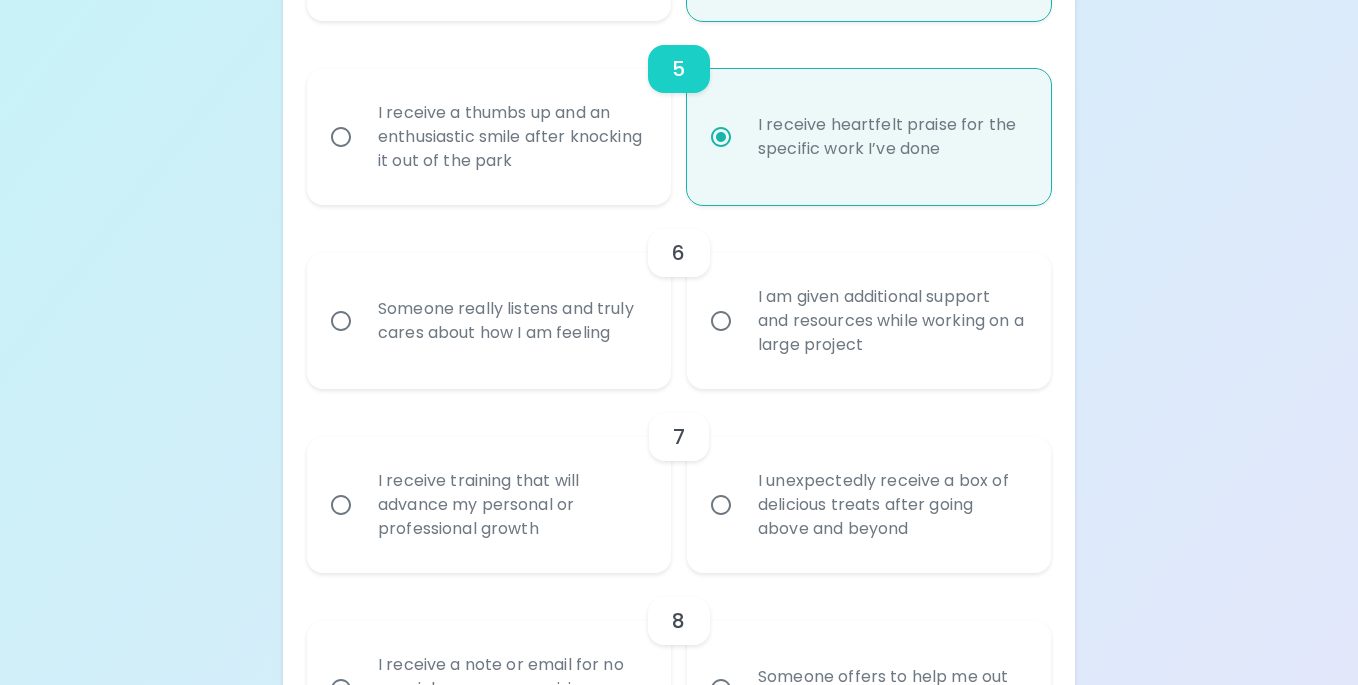 scroll, scrollTop: 1210, scrollLeft: 0, axis: vertical 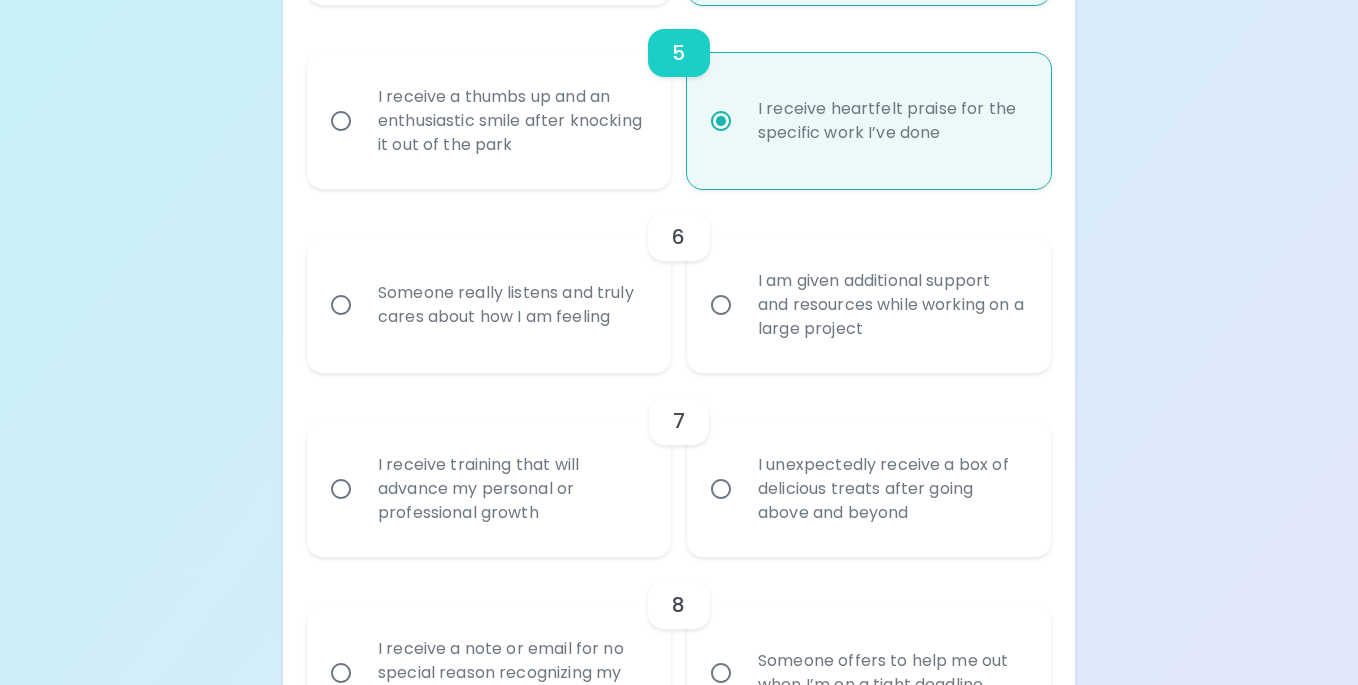 radio on "true" 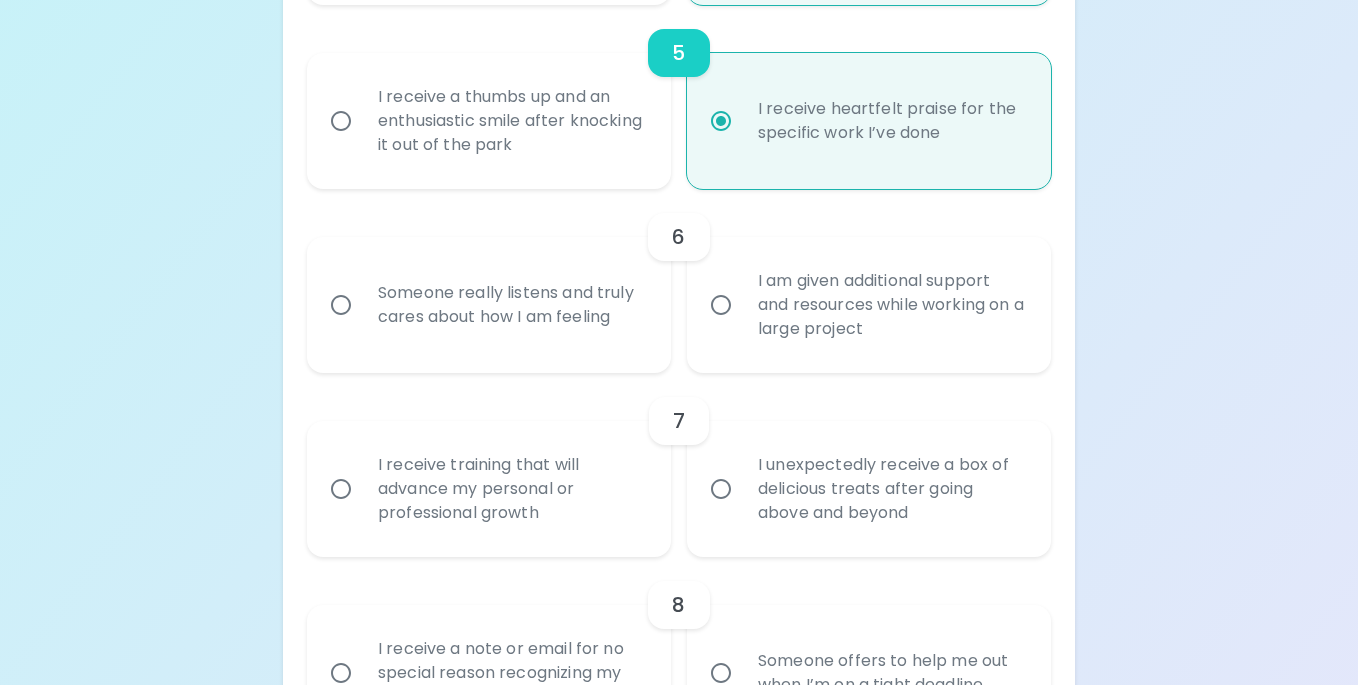 radio on "false" 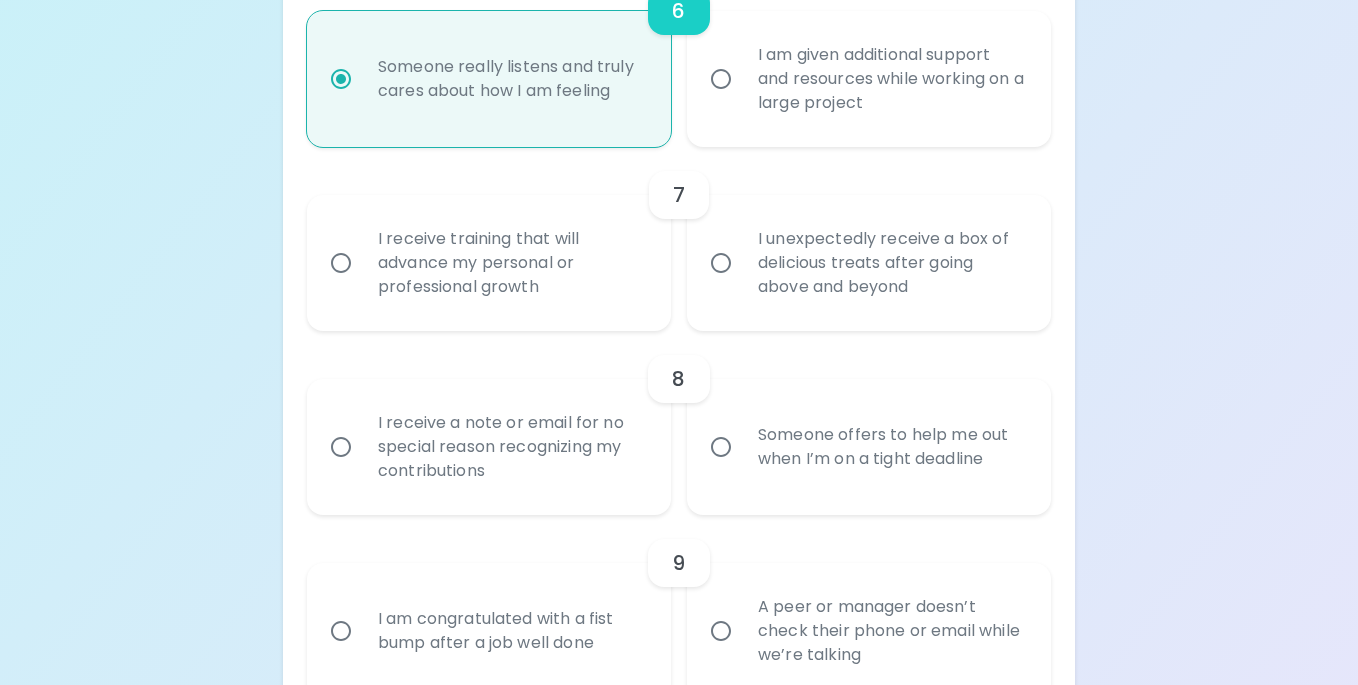 scroll, scrollTop: 1466, scrollLeft: 0, axis: vertical 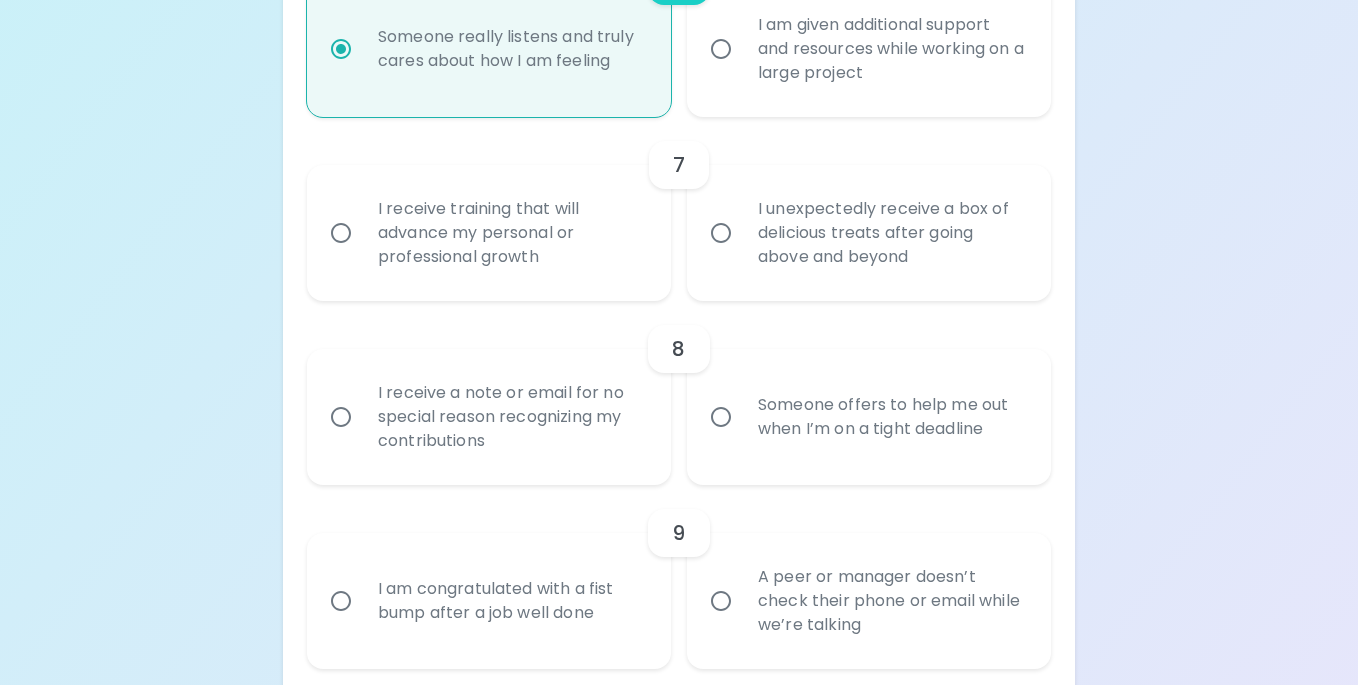 radio on "true" 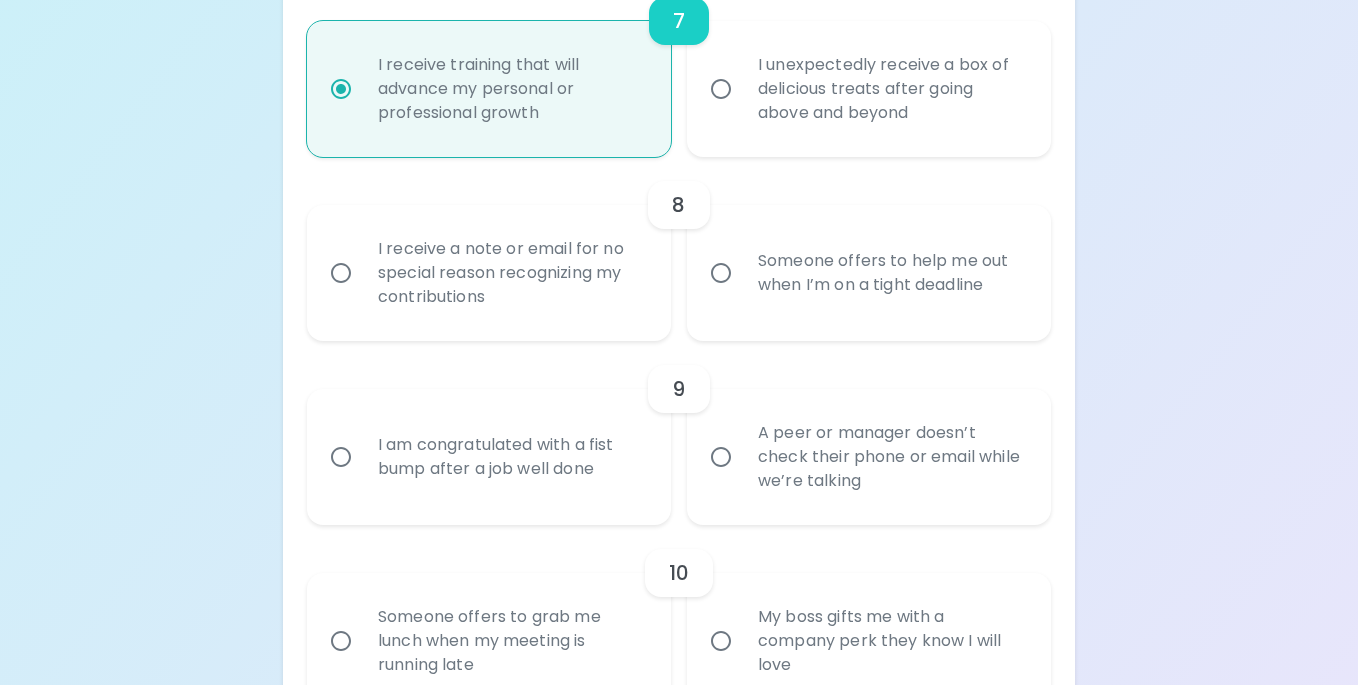 scroll, scrollTop: 1626, scrollLeft: 0, axis: vertical 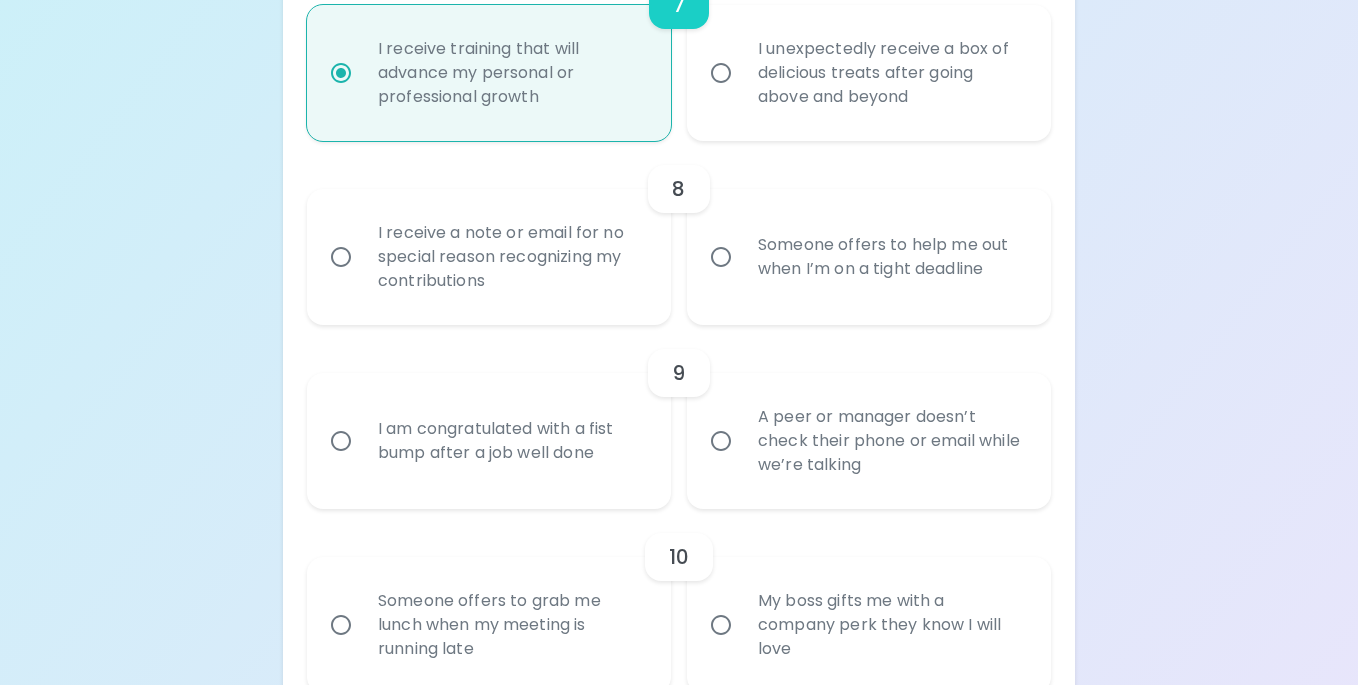 radio on "true" 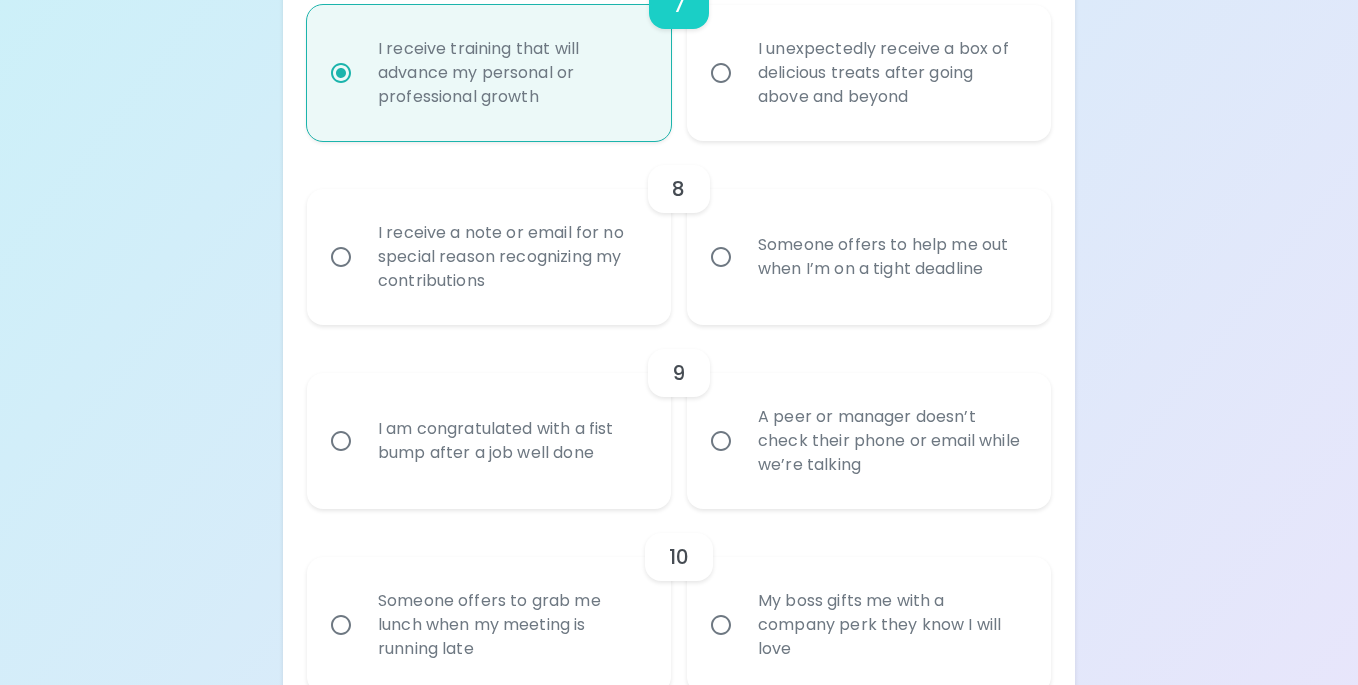 radio on "false" 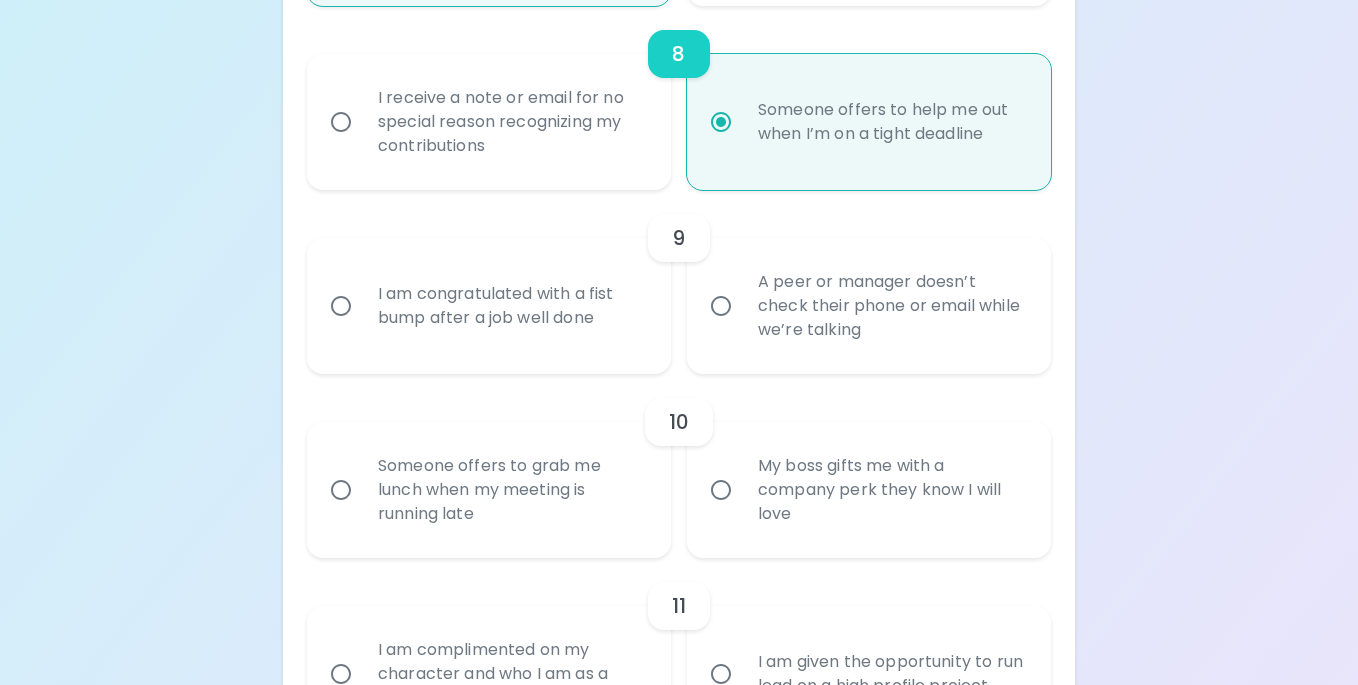 scroll, scrollTop: 1786, scrollLeft: 0, axis: vertical 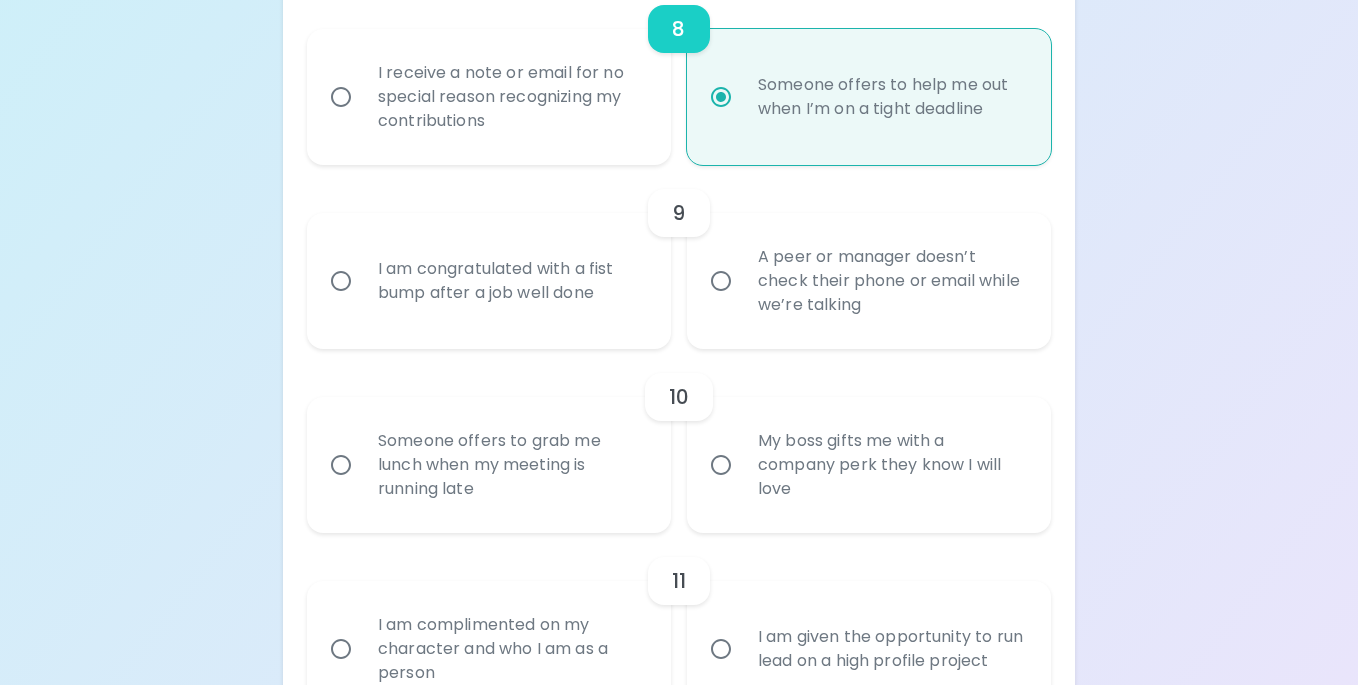 radio on "true" 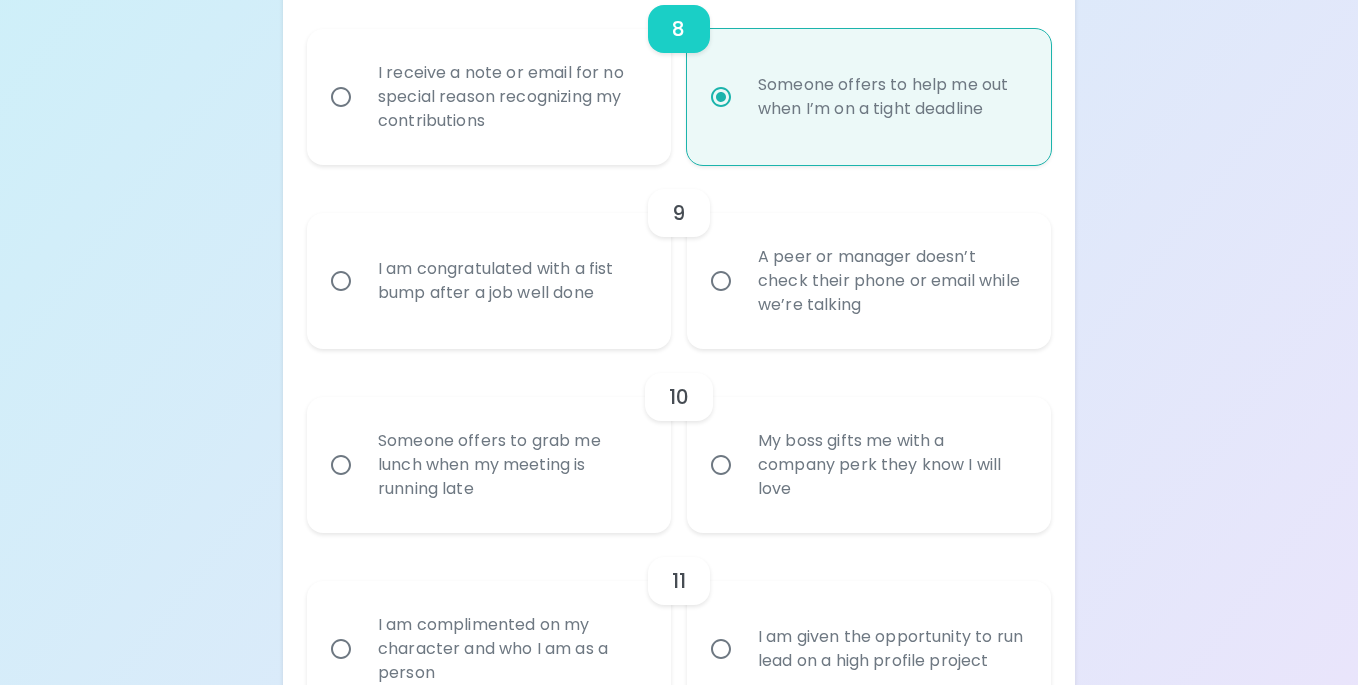 radio on "false" 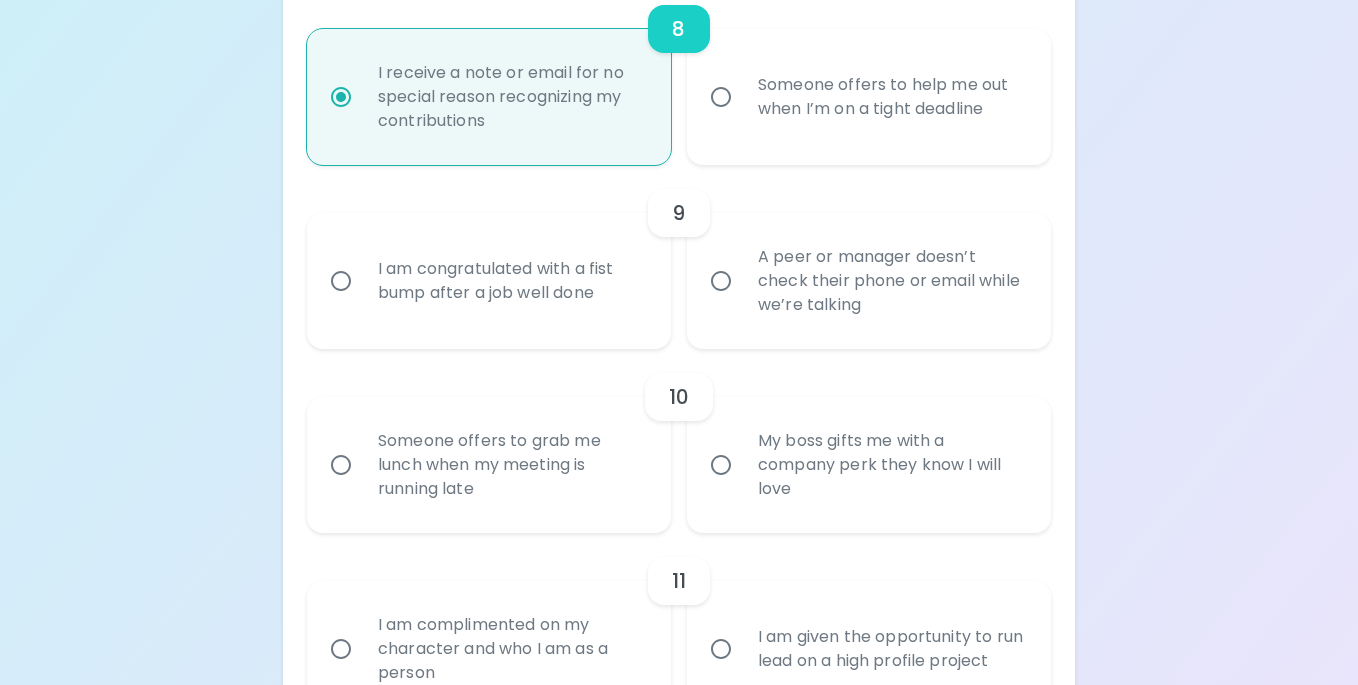 radio on "true" 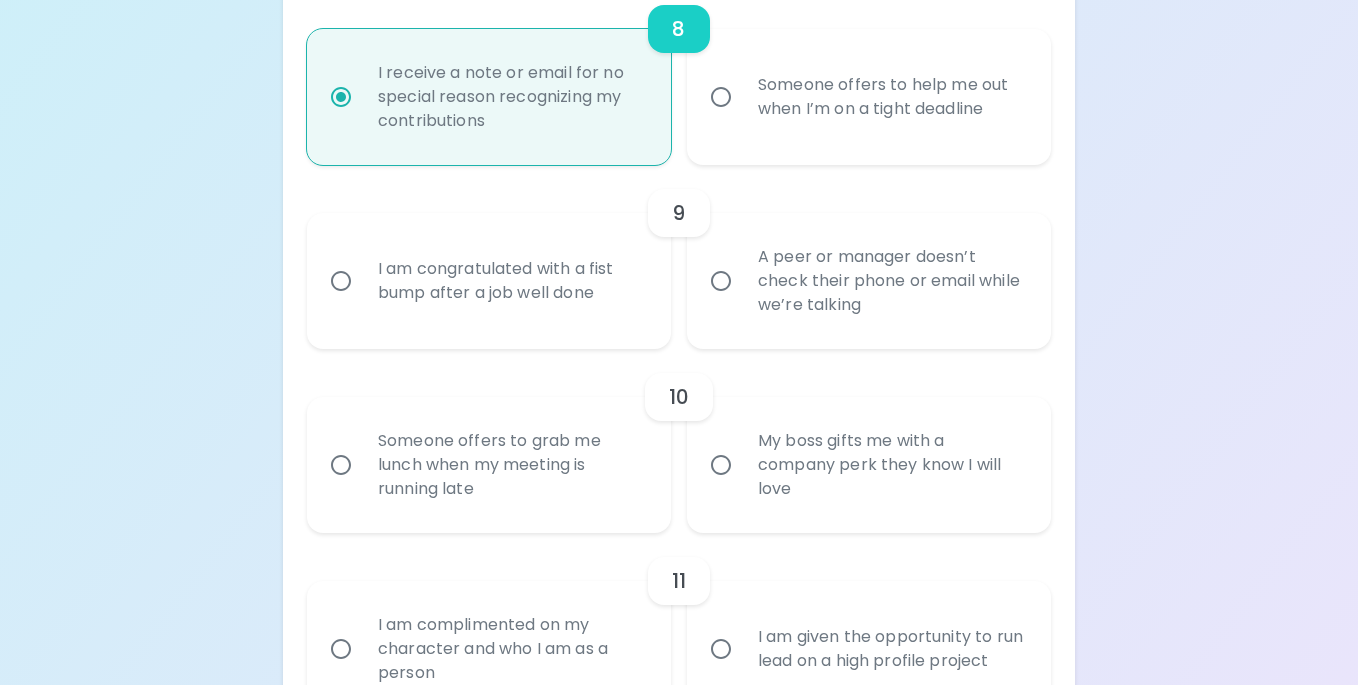 radio on "false" 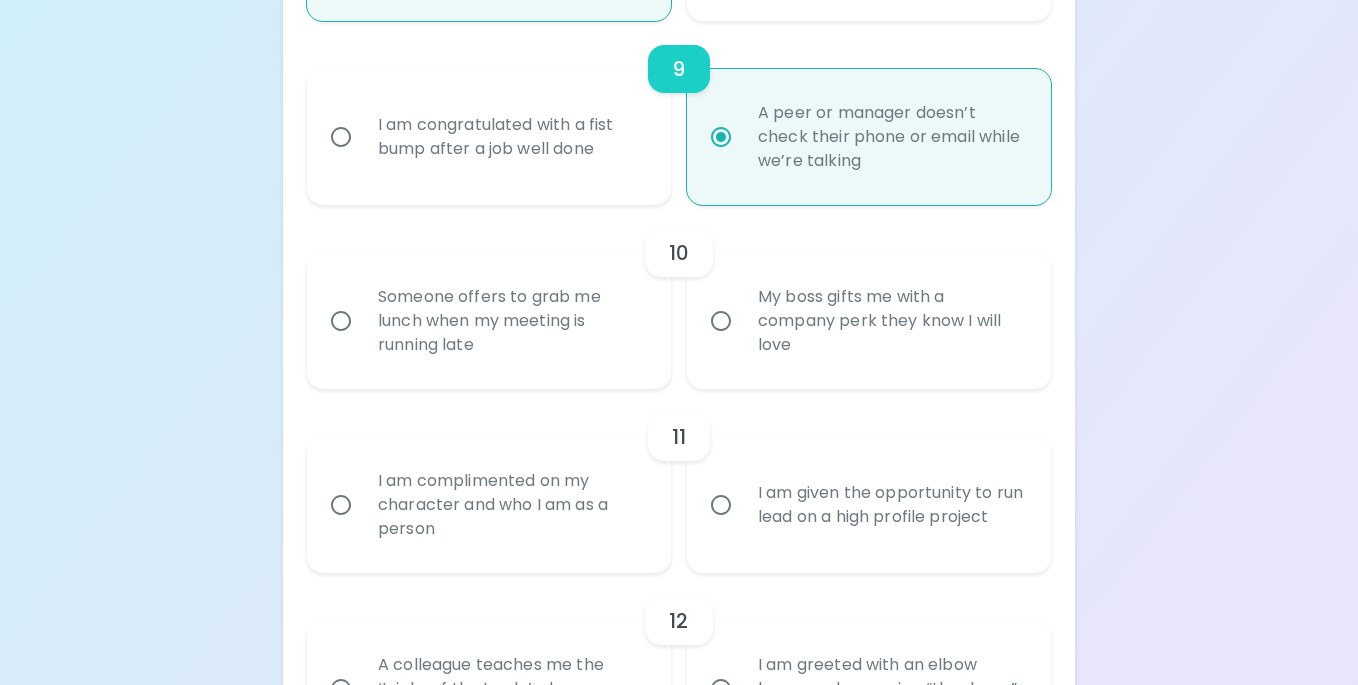 scroll, scrollTop: 1946, scrollLeft: 0, axis: vertical 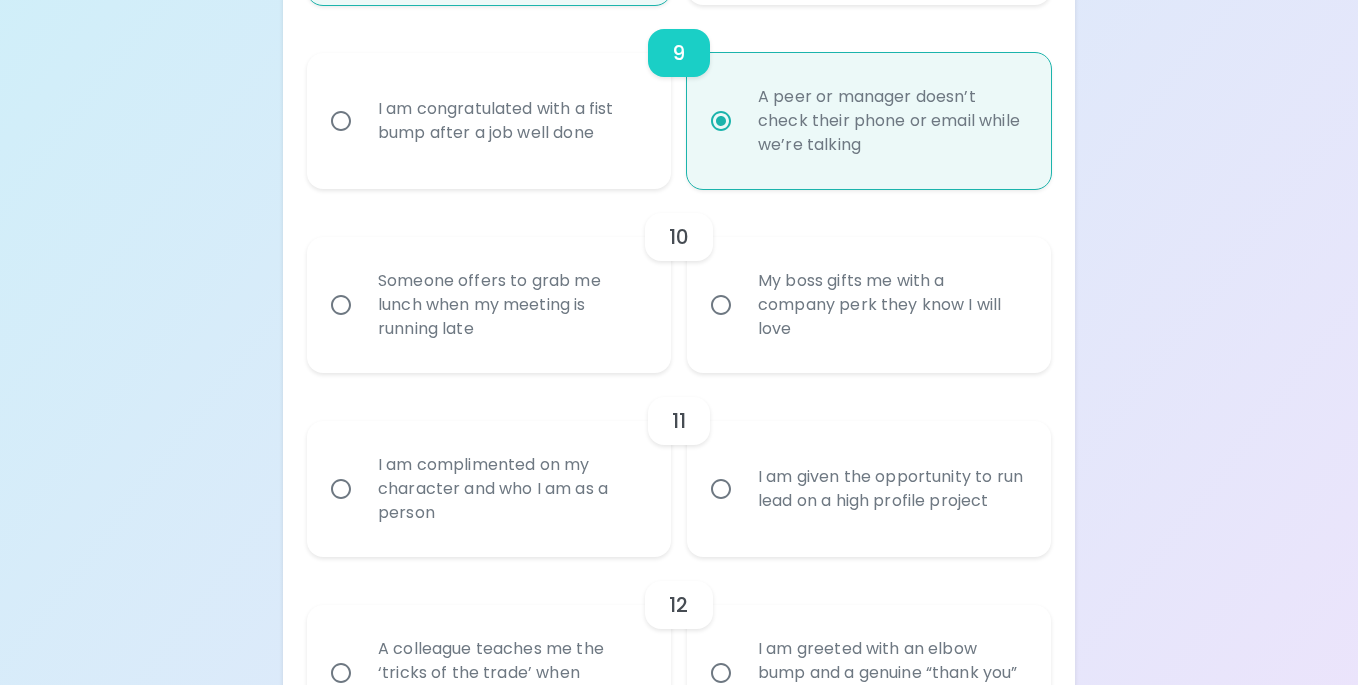 radio on "true" 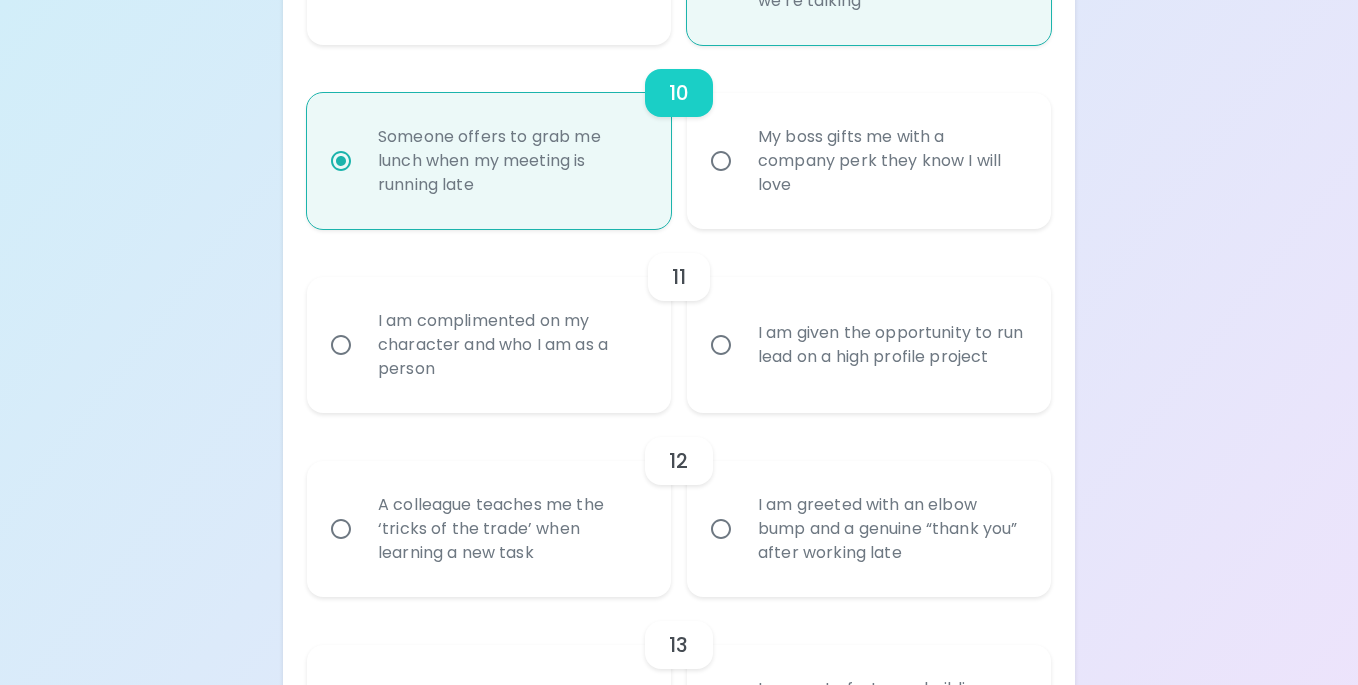 scroll, scrollTop: 2106, scrollLeft: 0, axis: vertical 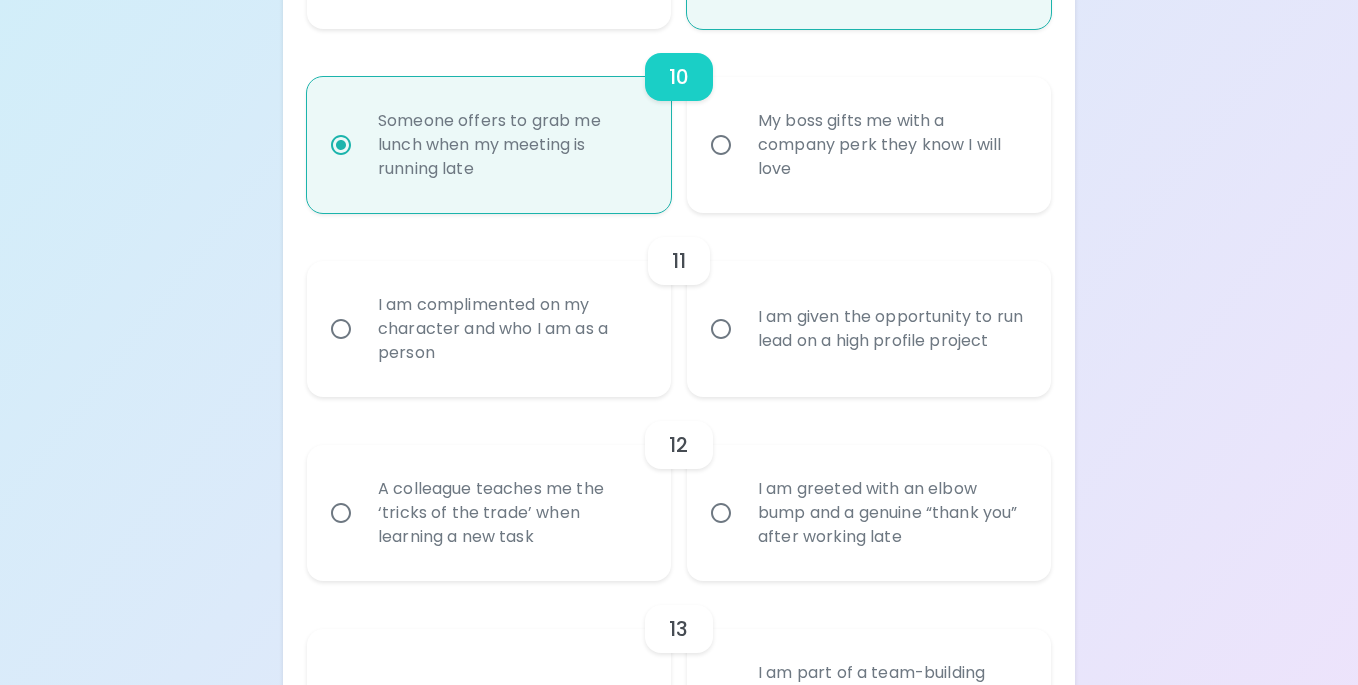radio on "true" 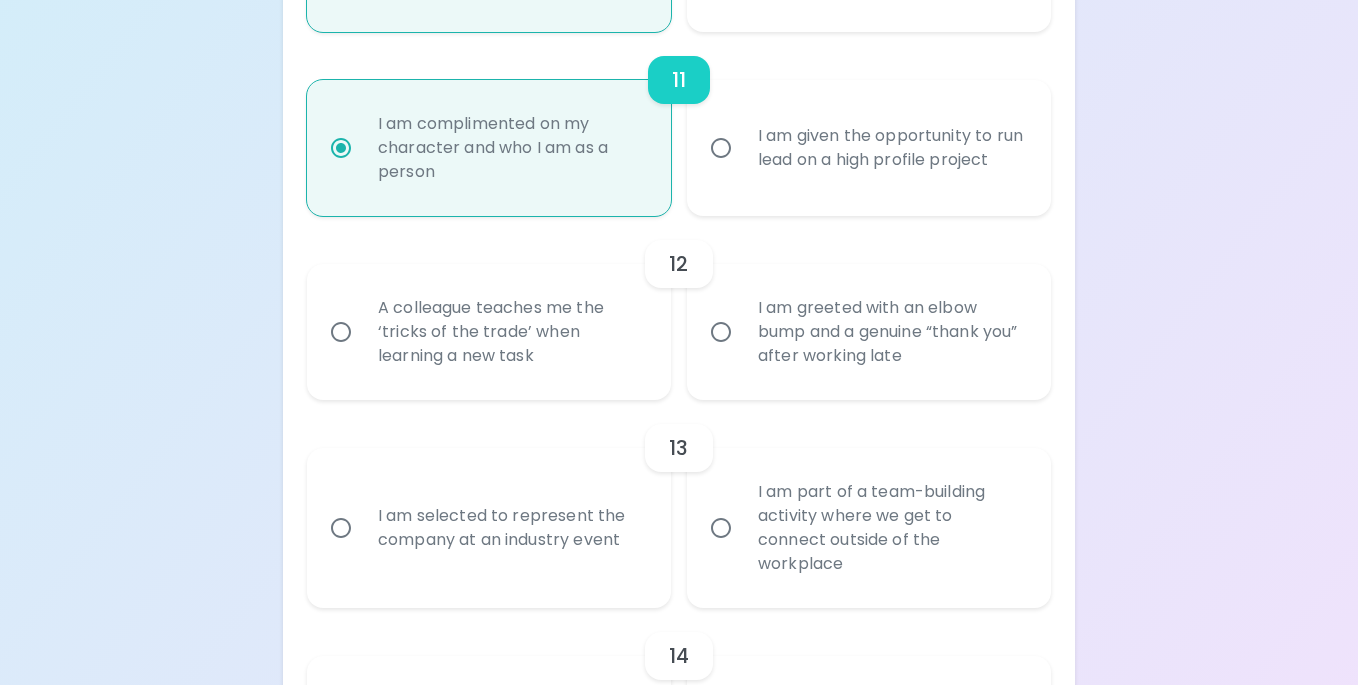 scroll, scrollTop: 2283, scrollLeft: 0, axis: vertical 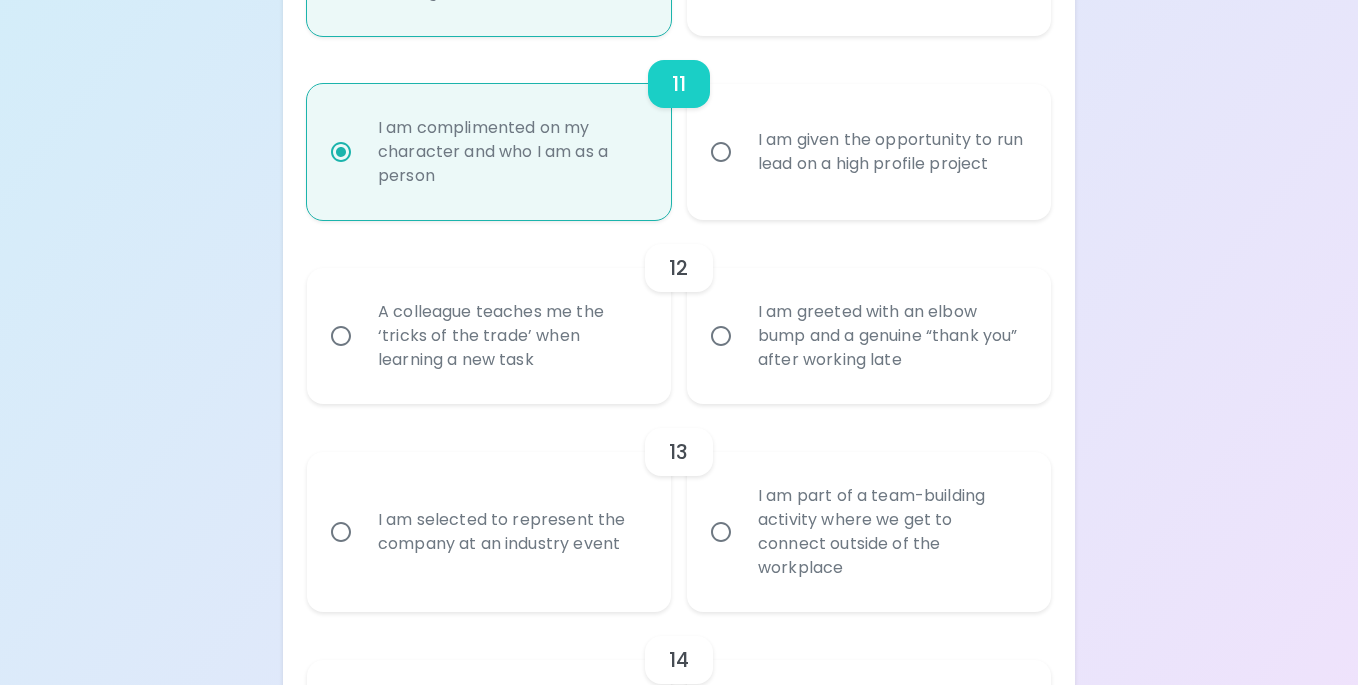 radio on "true" 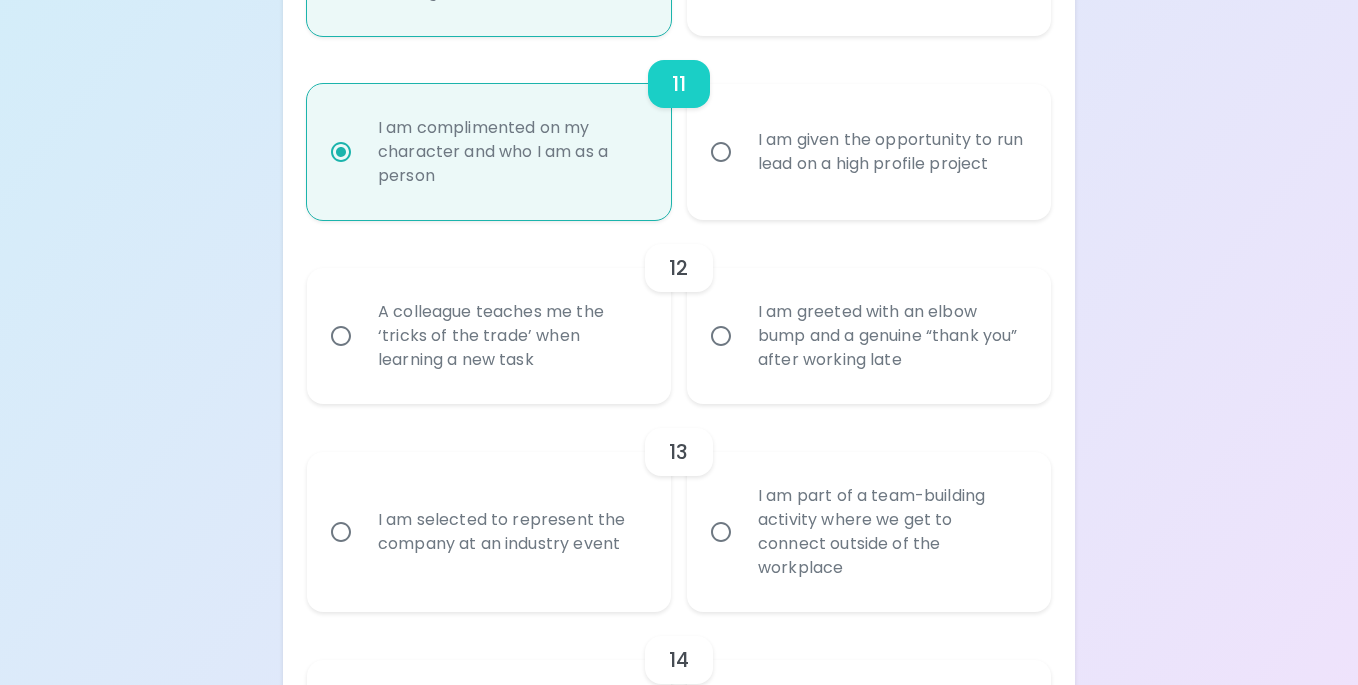 radio on "false" 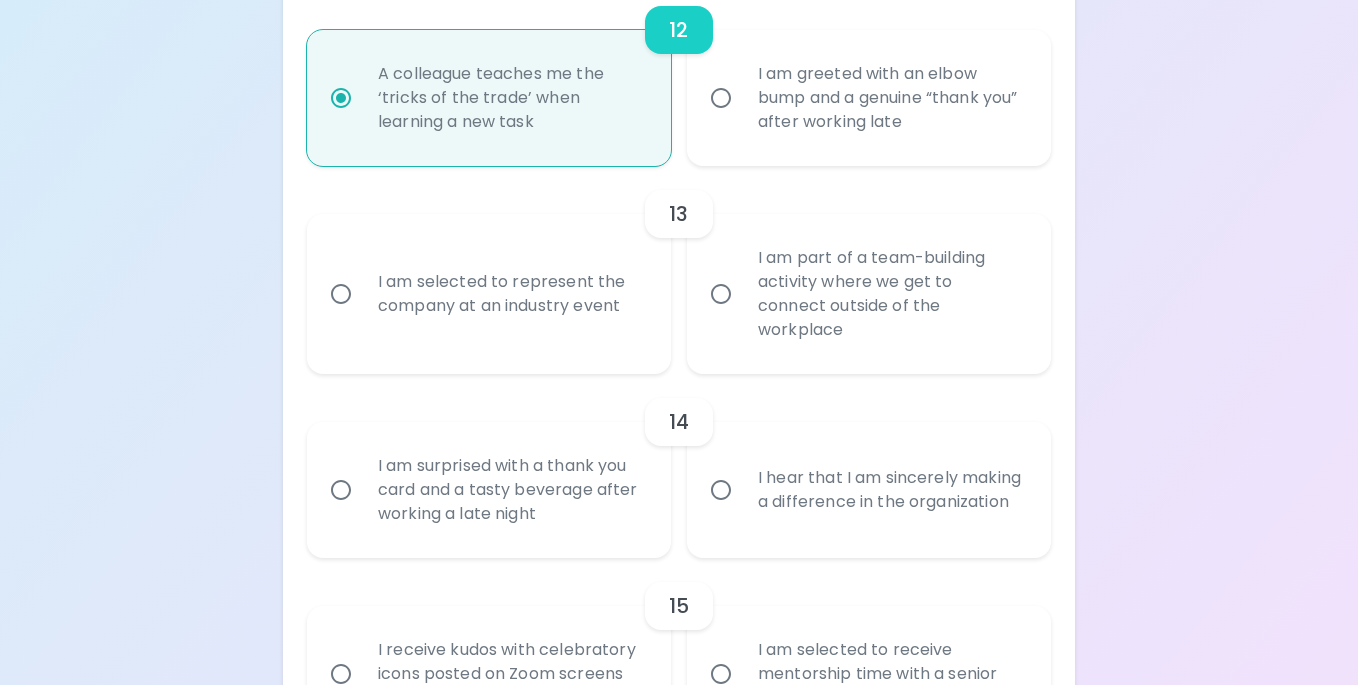 scroll, scrollTop: 2526, scrollLeft: 0, axis: vertical 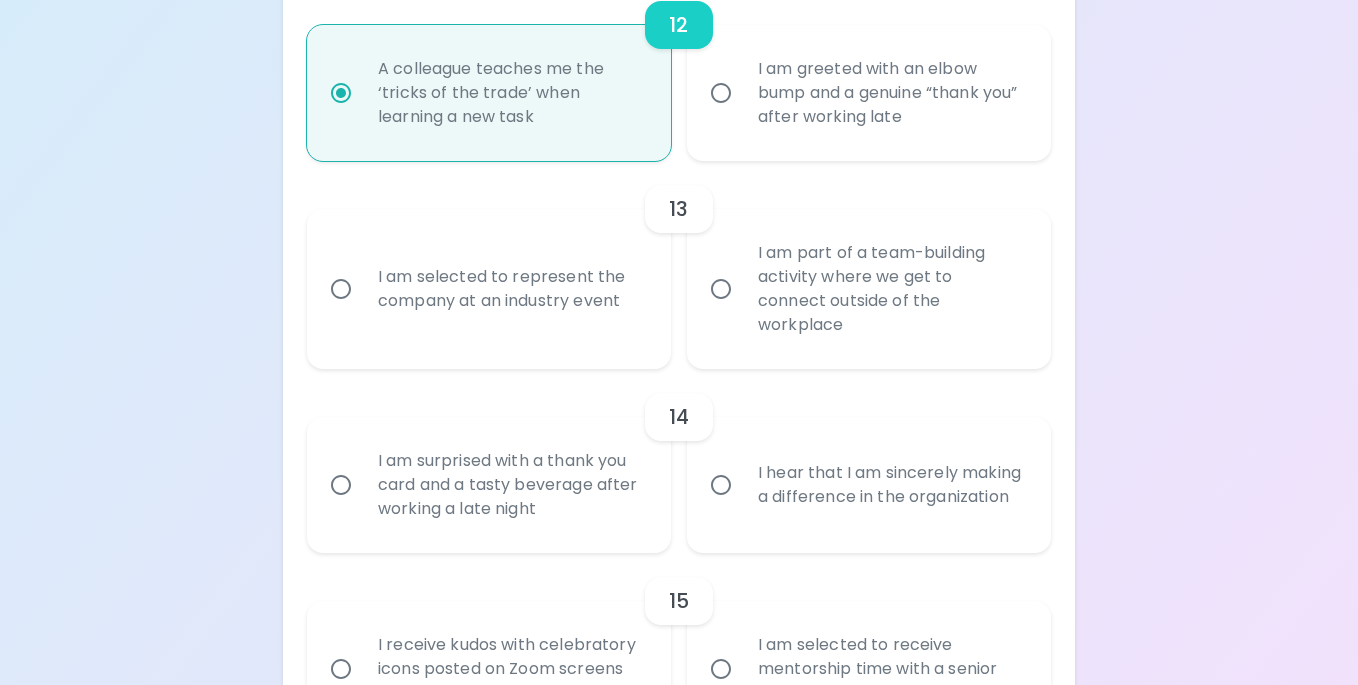 radio on "true" 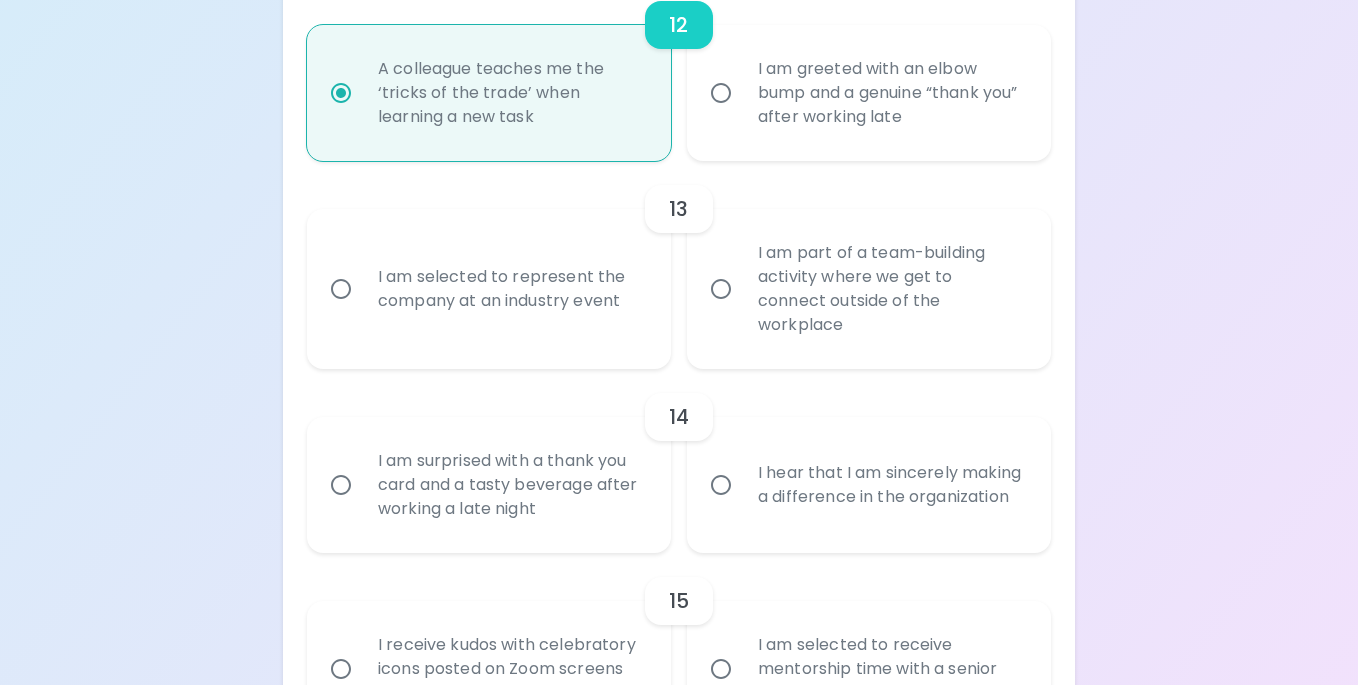 radio on "false" 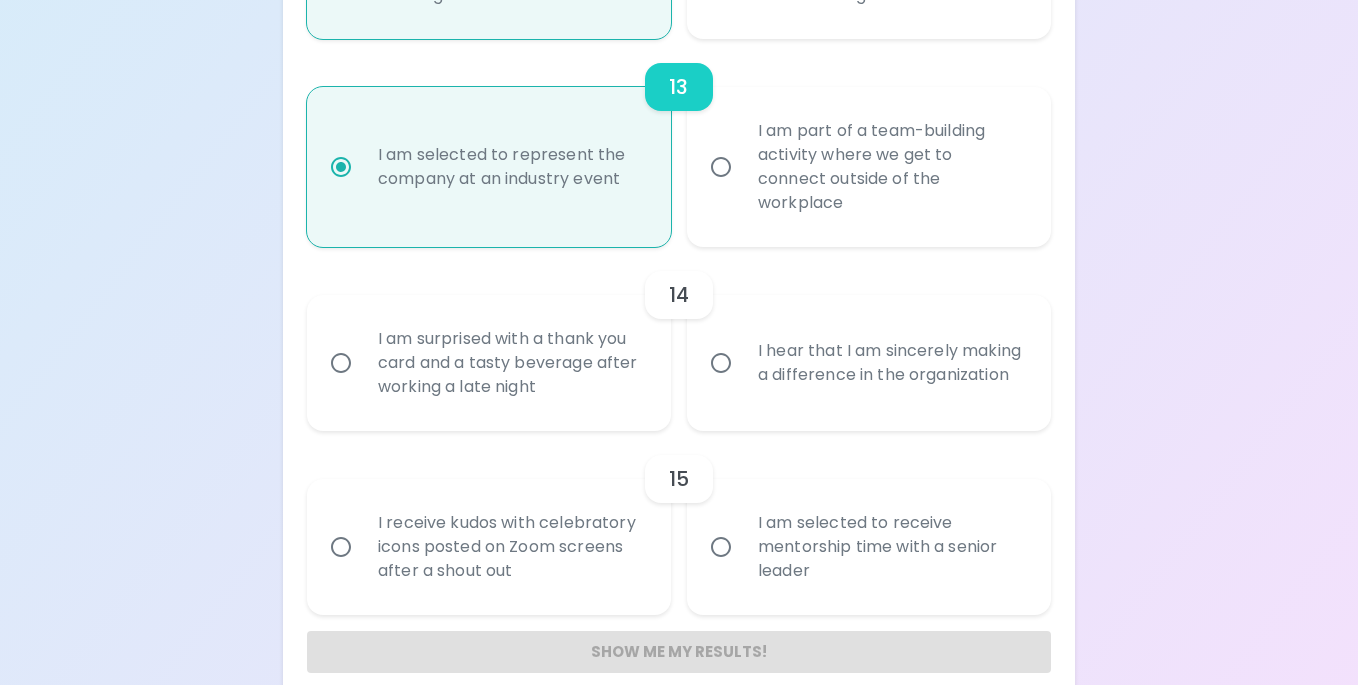 scroll, scrollTop: 2652, scrollLeft: 0, axis: vertical 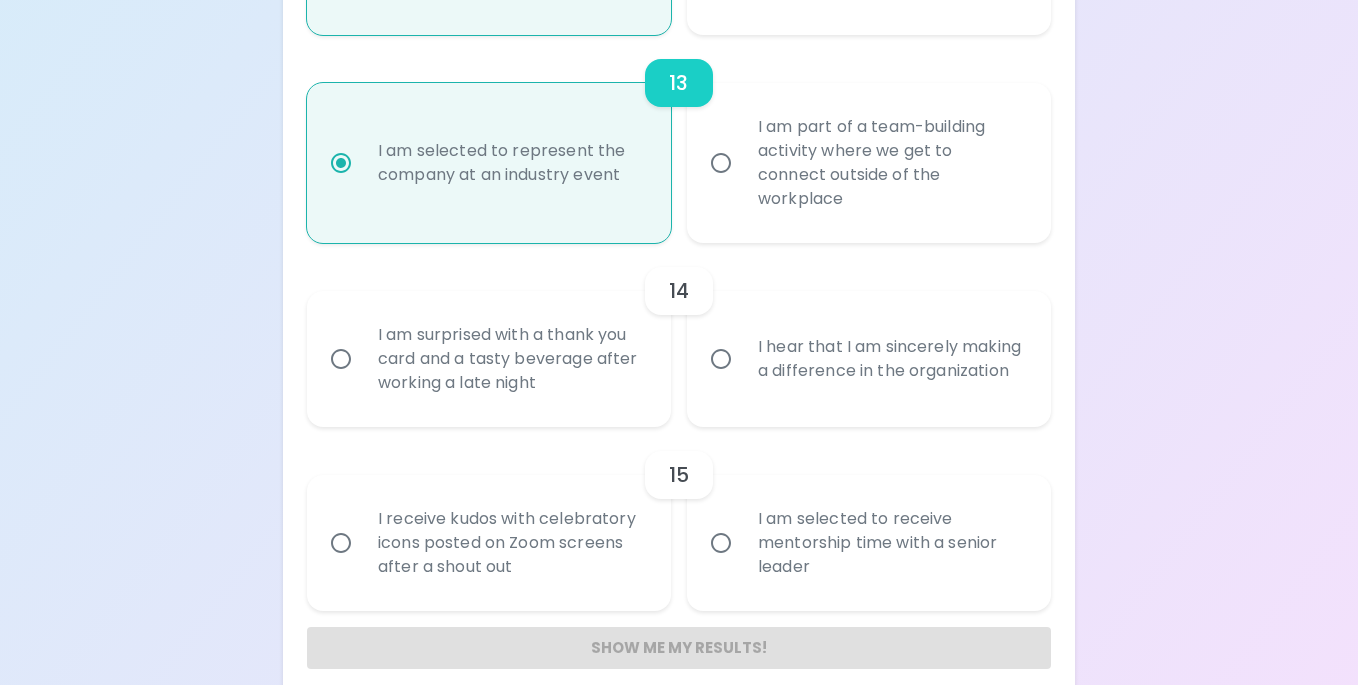 radio on "true" 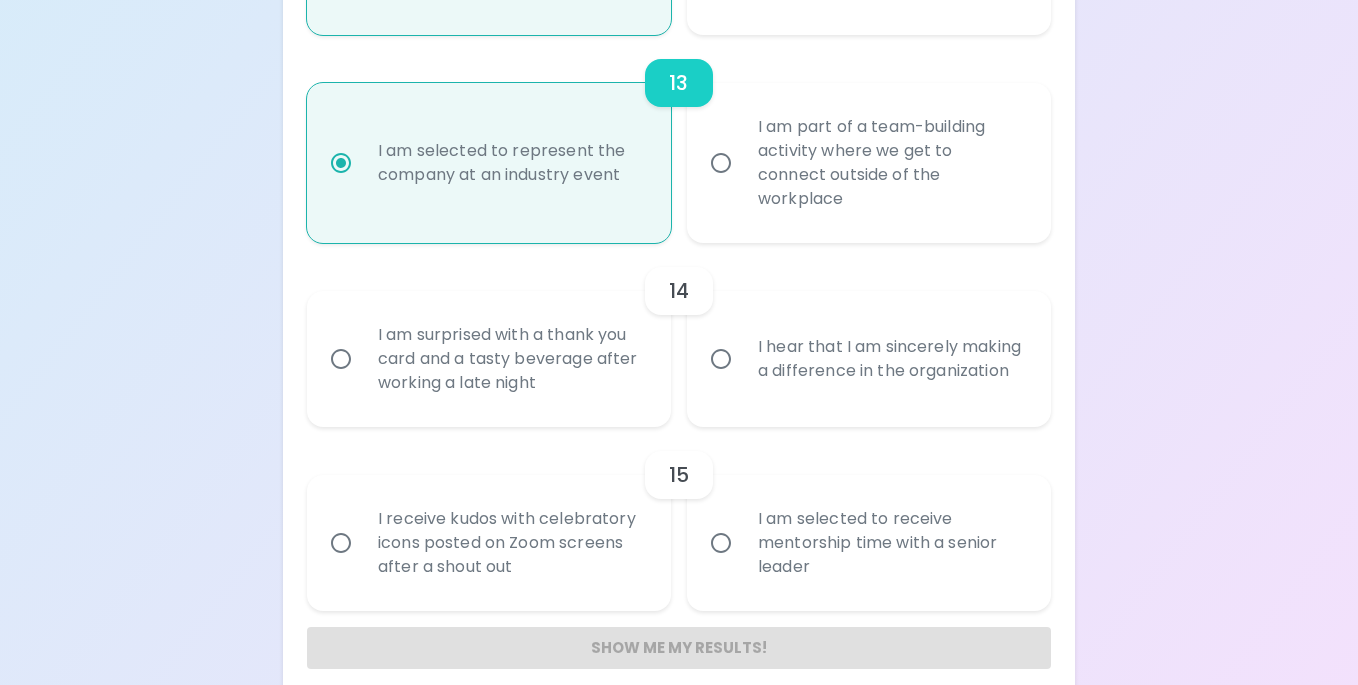 radio on "false" 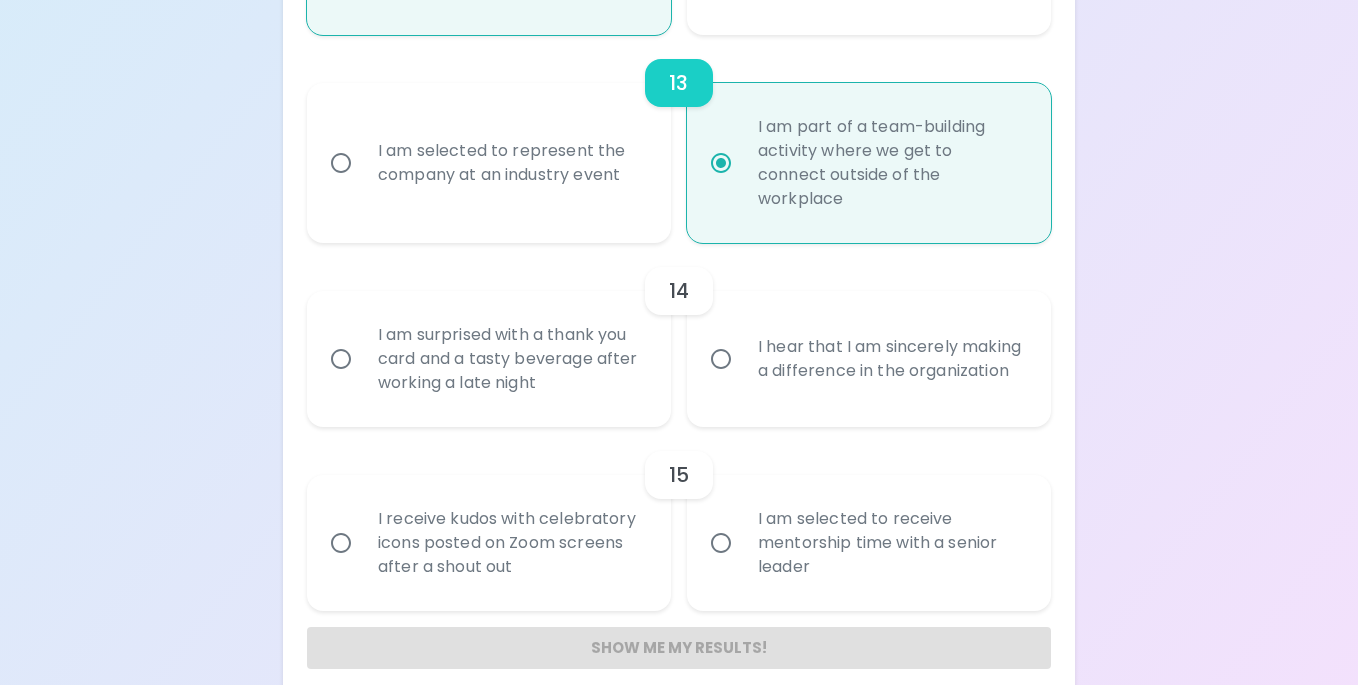 radio on "true" 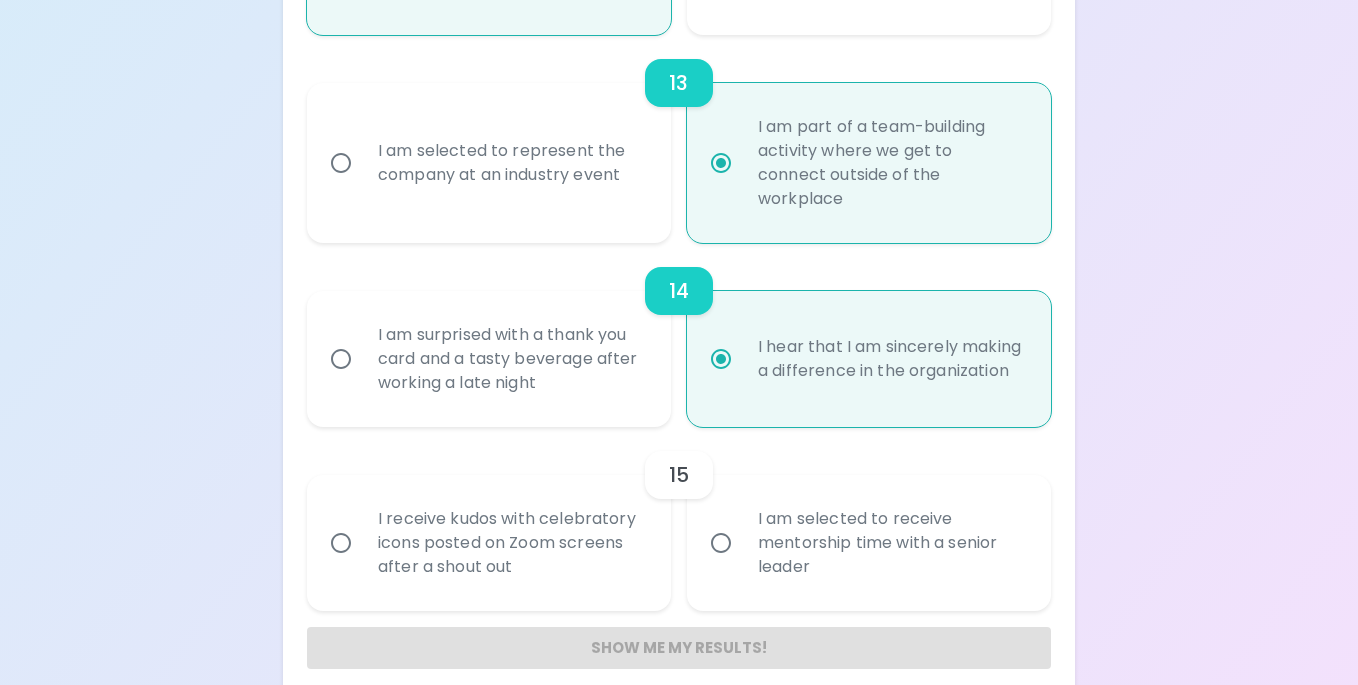 radio on "true" 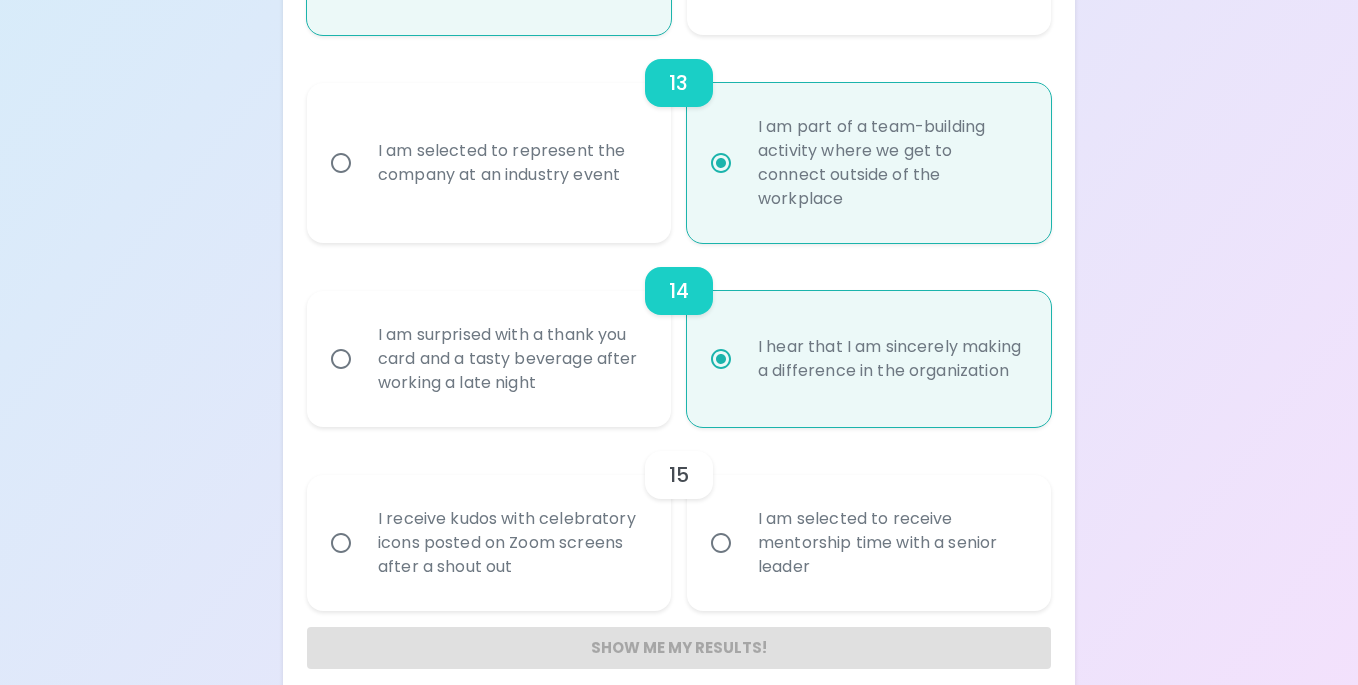click on "I am selected to receive mentorship time with a senior leader" at bounding box center (891, 543) 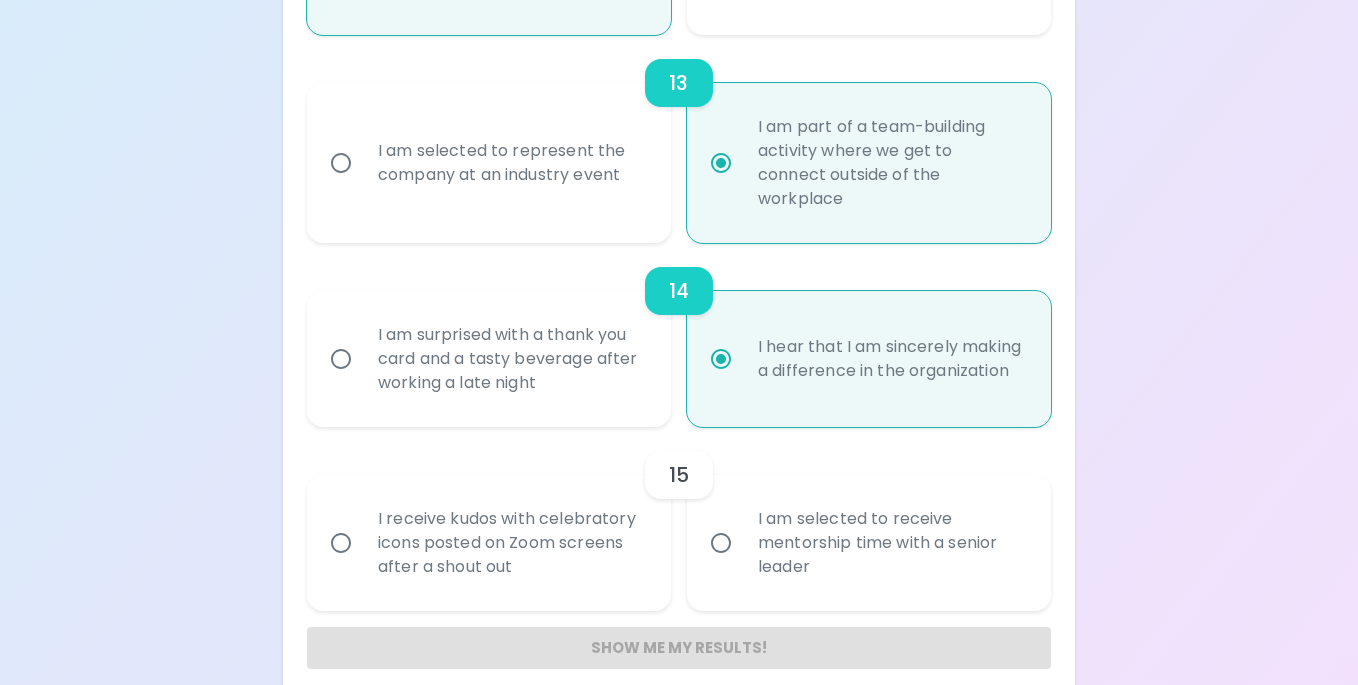 radio on "false" 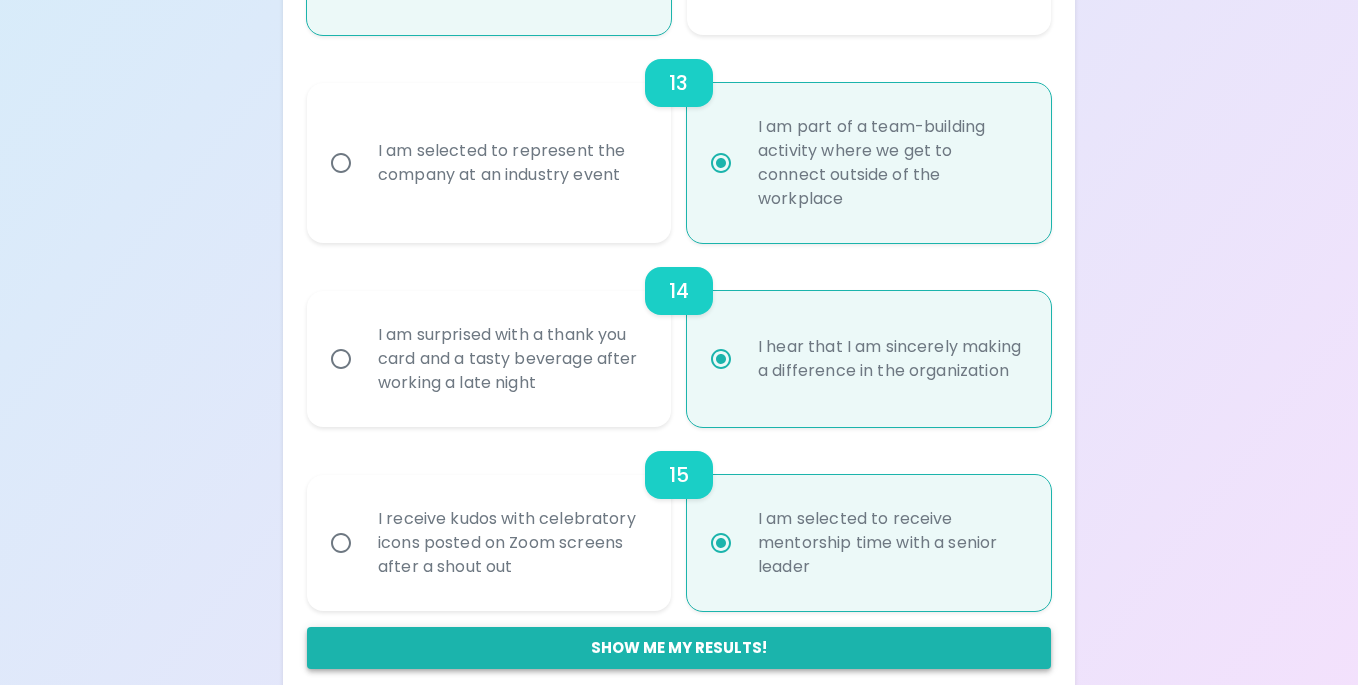 radio on "true" 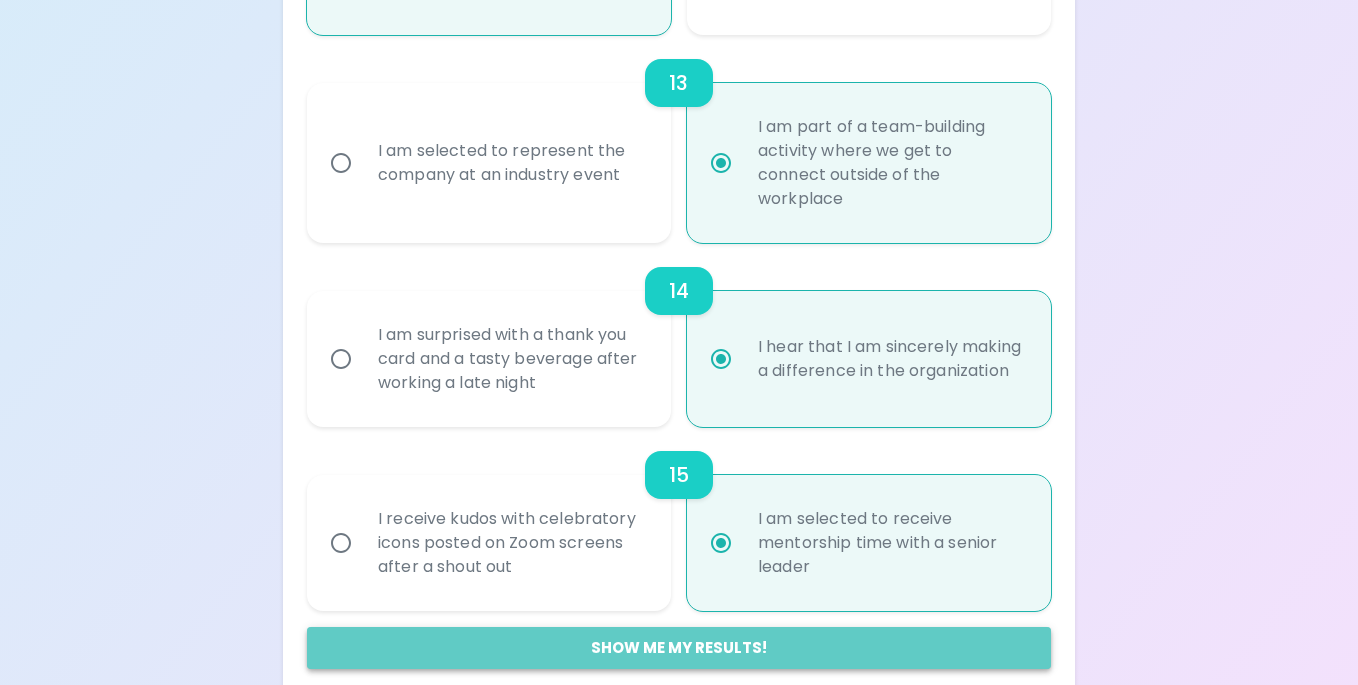 click on "Show me my results!" at bounding box center [679, 648] 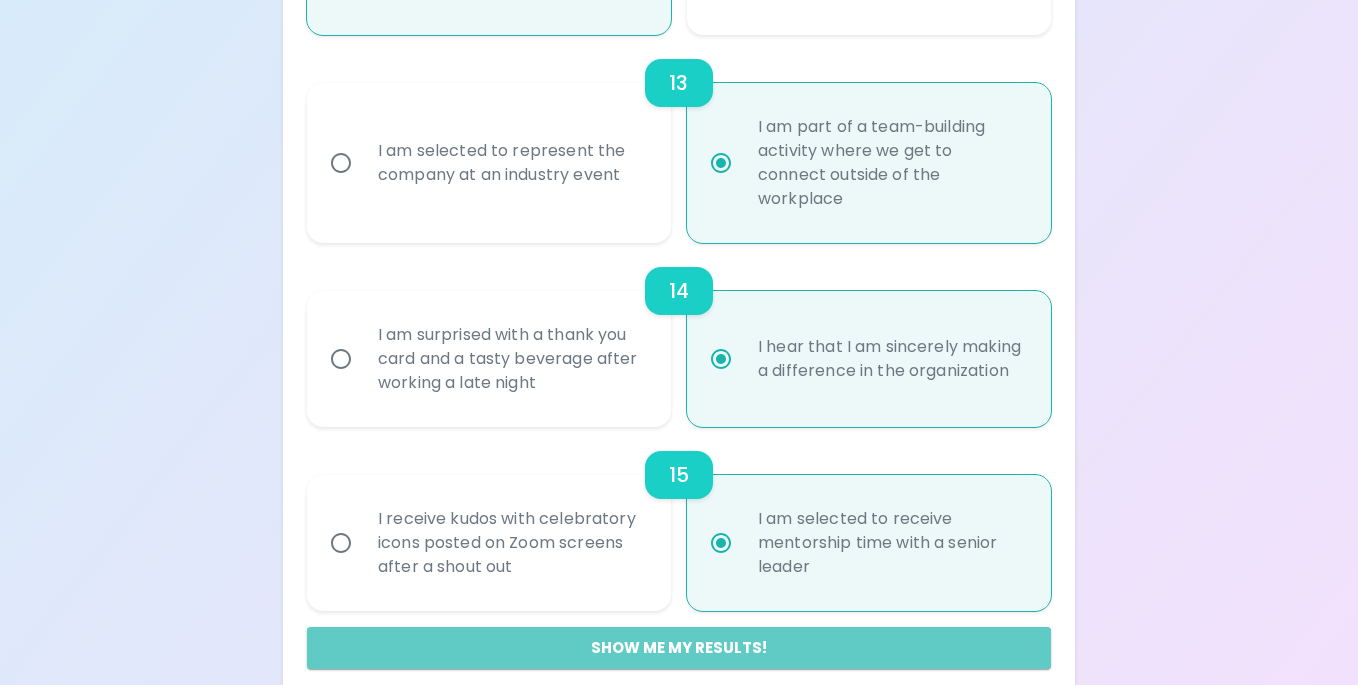 radio on "false" 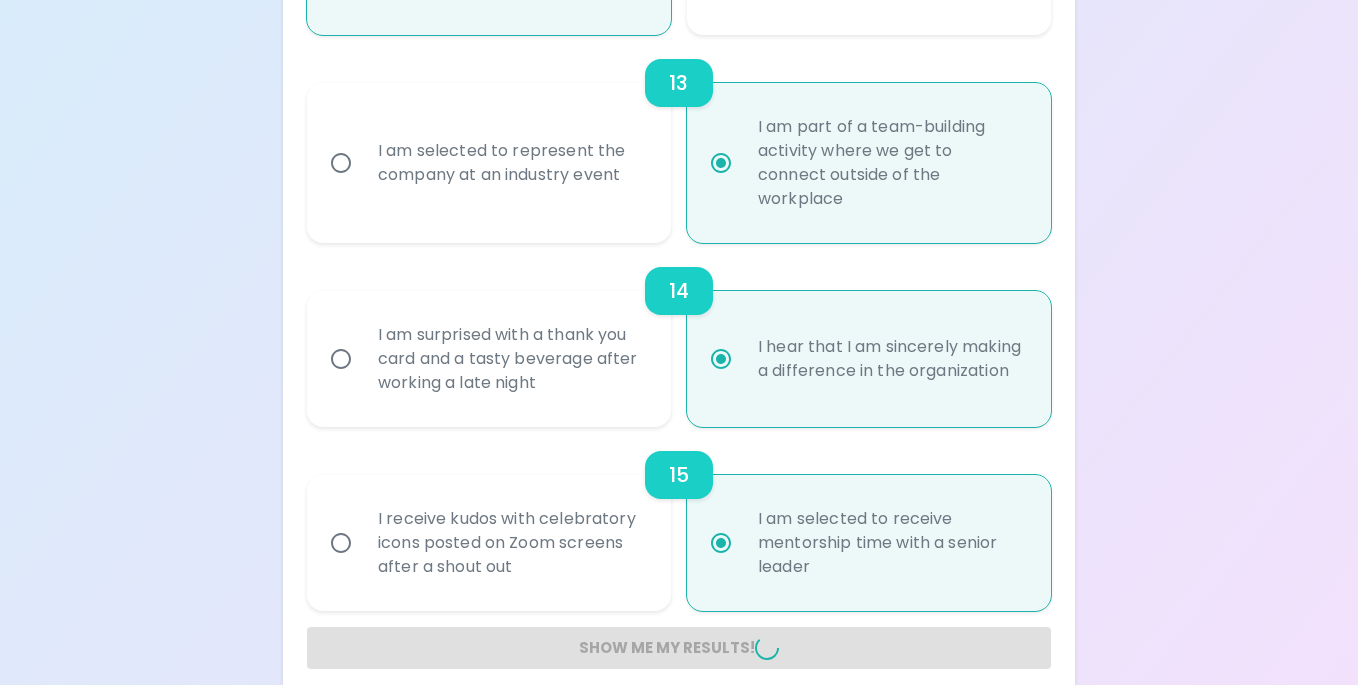 radio on "false" 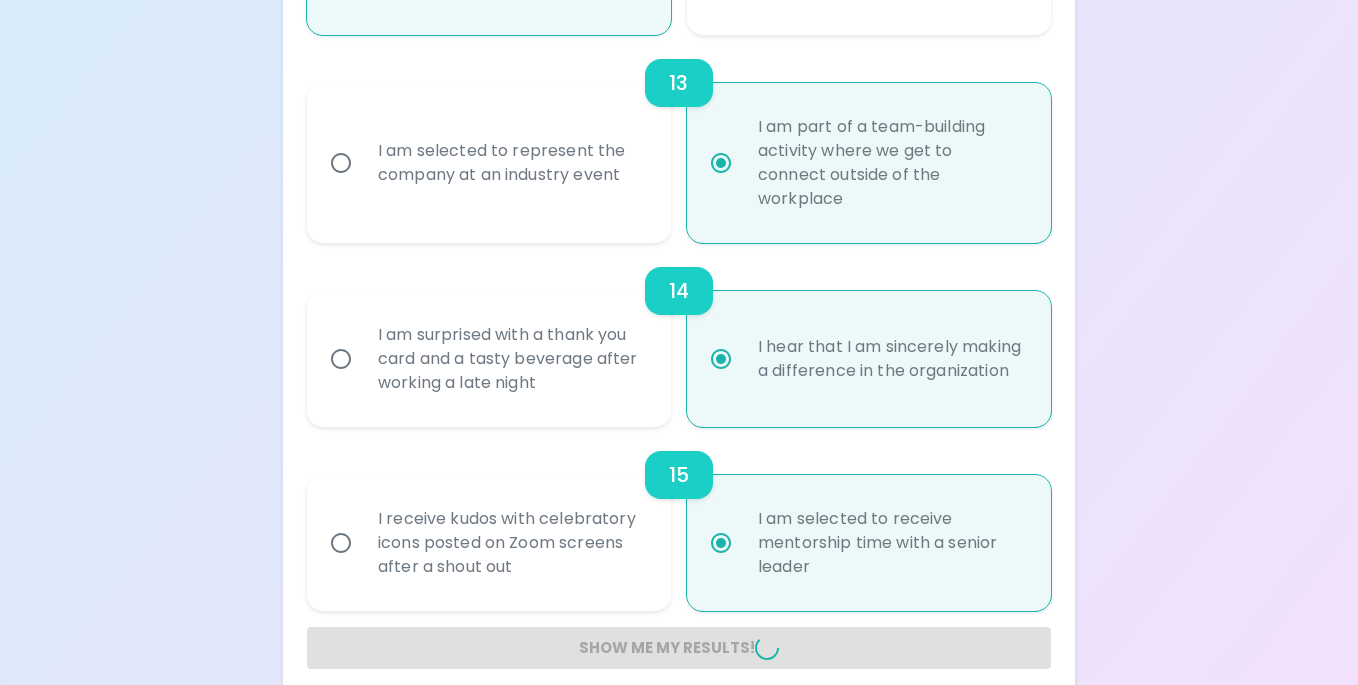 radio on "false" 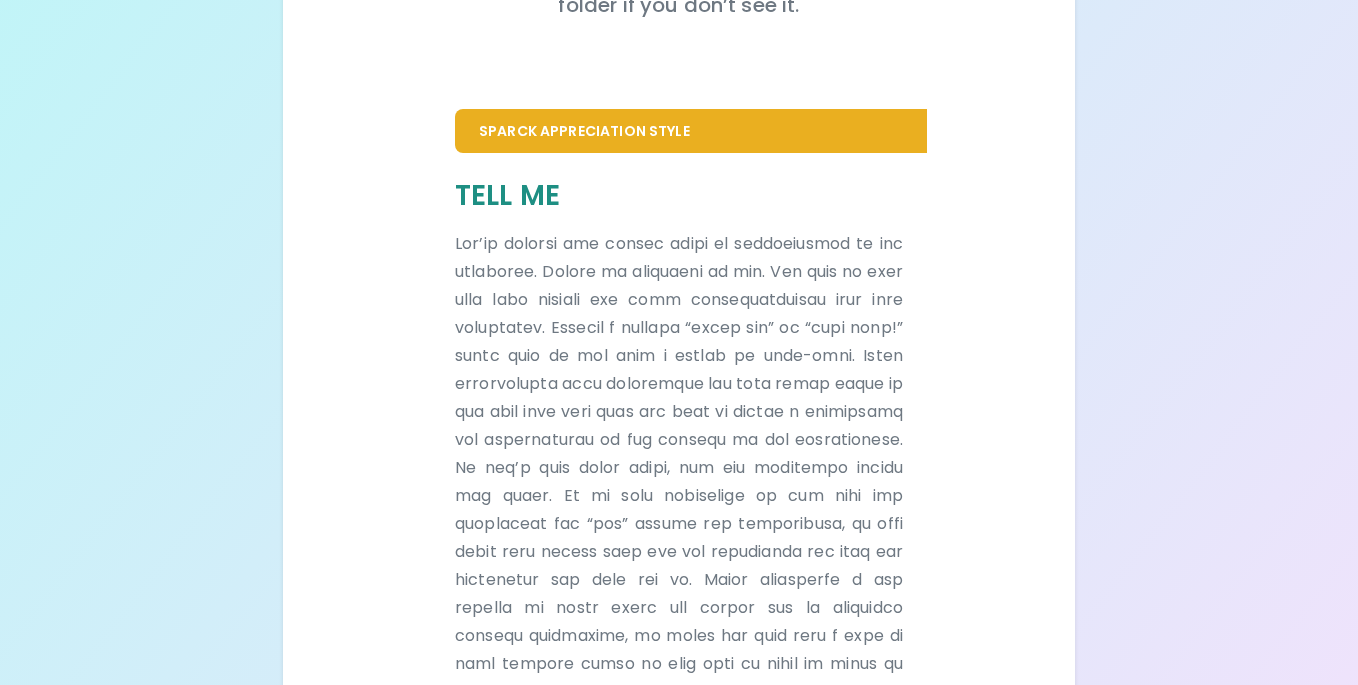 scroll, scrollTop: 360, scrollLeft: 0, axis: vertical 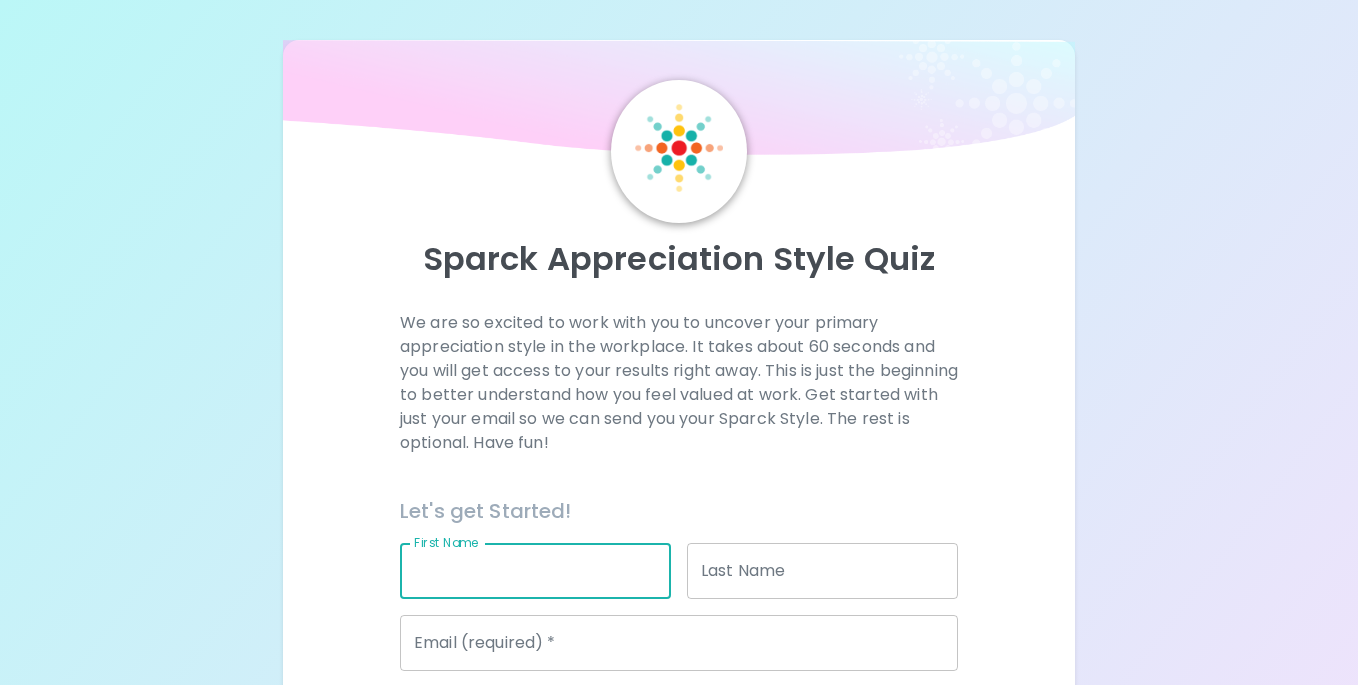 click on "First Name" at bounding box center (535, 571) 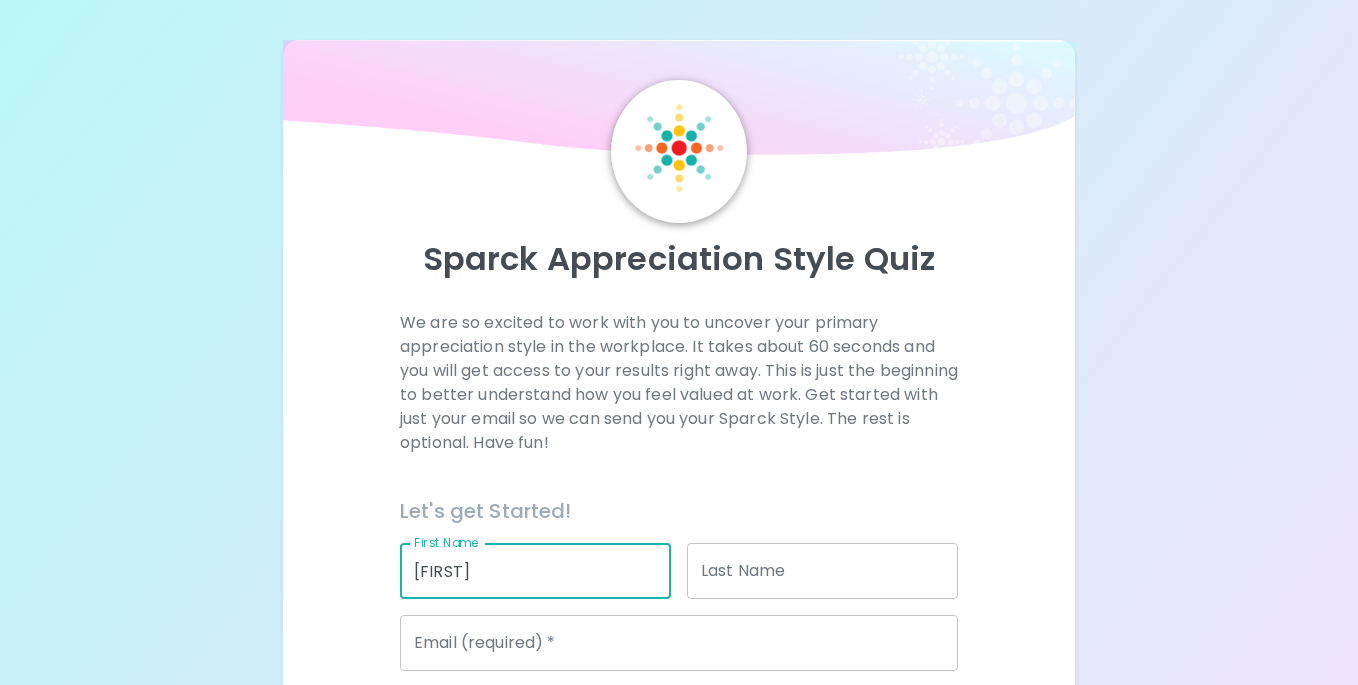type on "[LAST]" 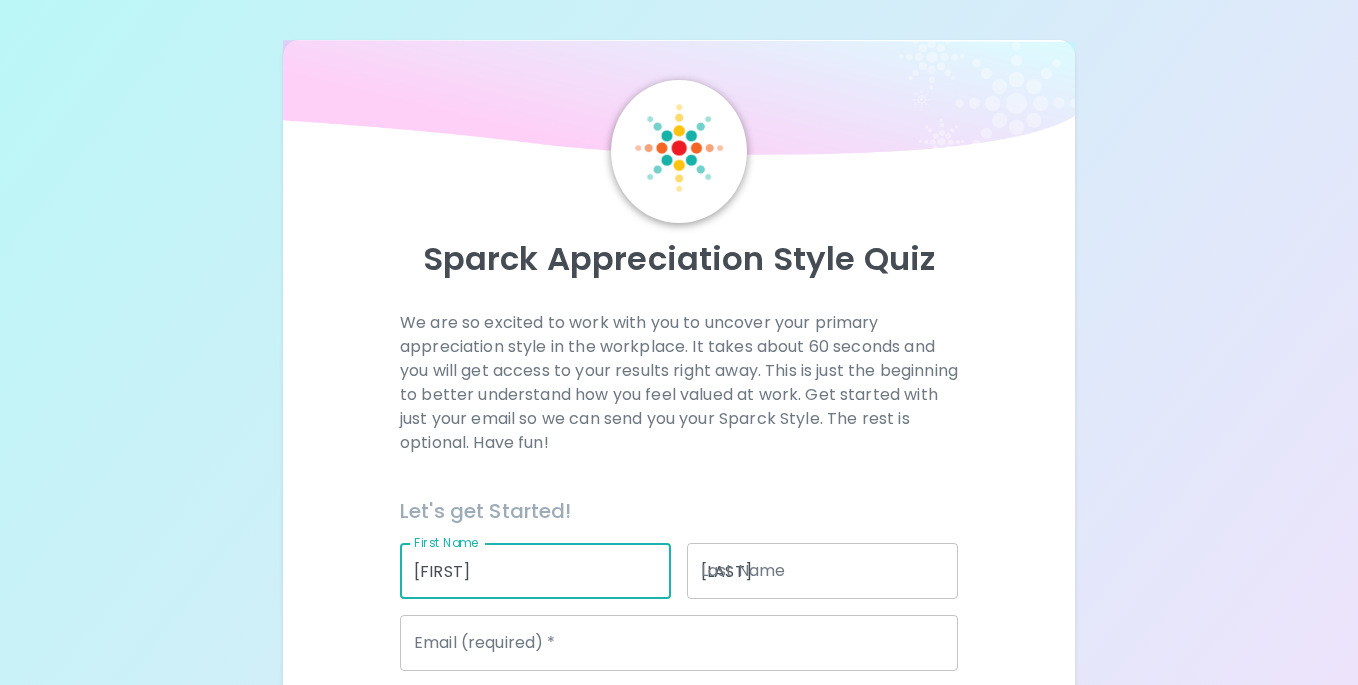 type on "[EMAIL]" 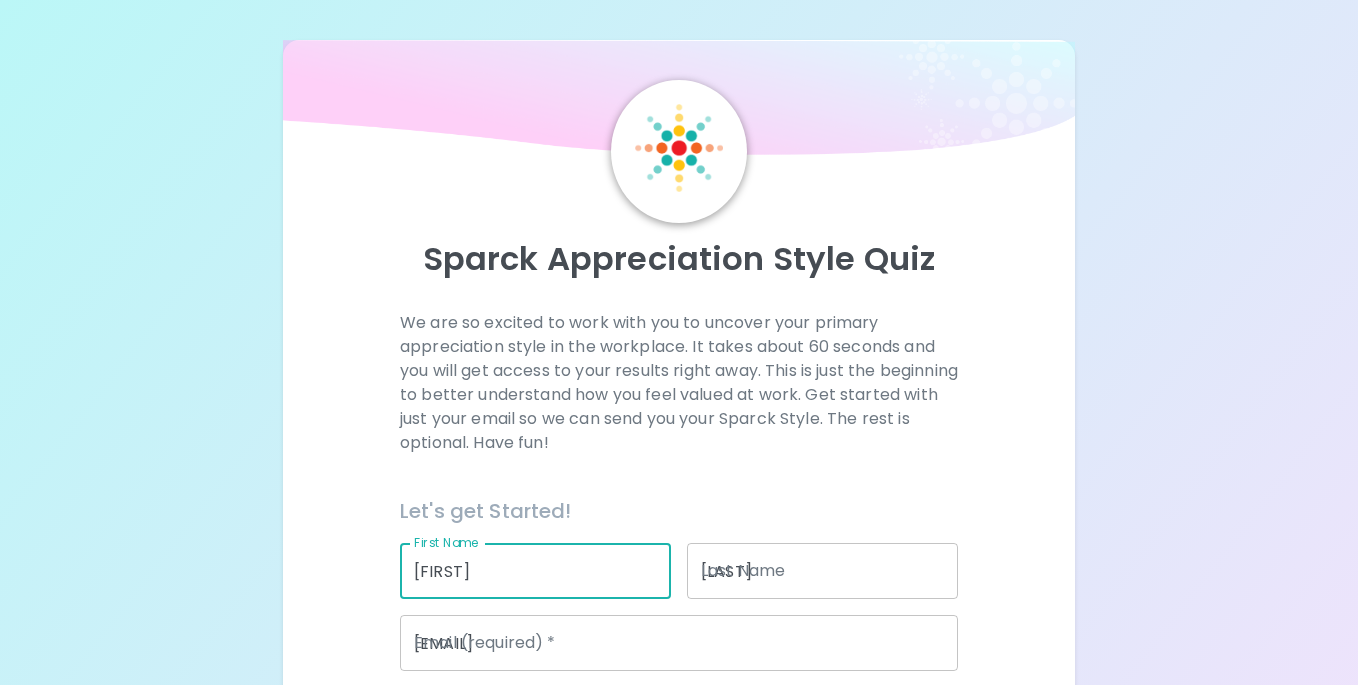type on "Windsor Charter Academy" 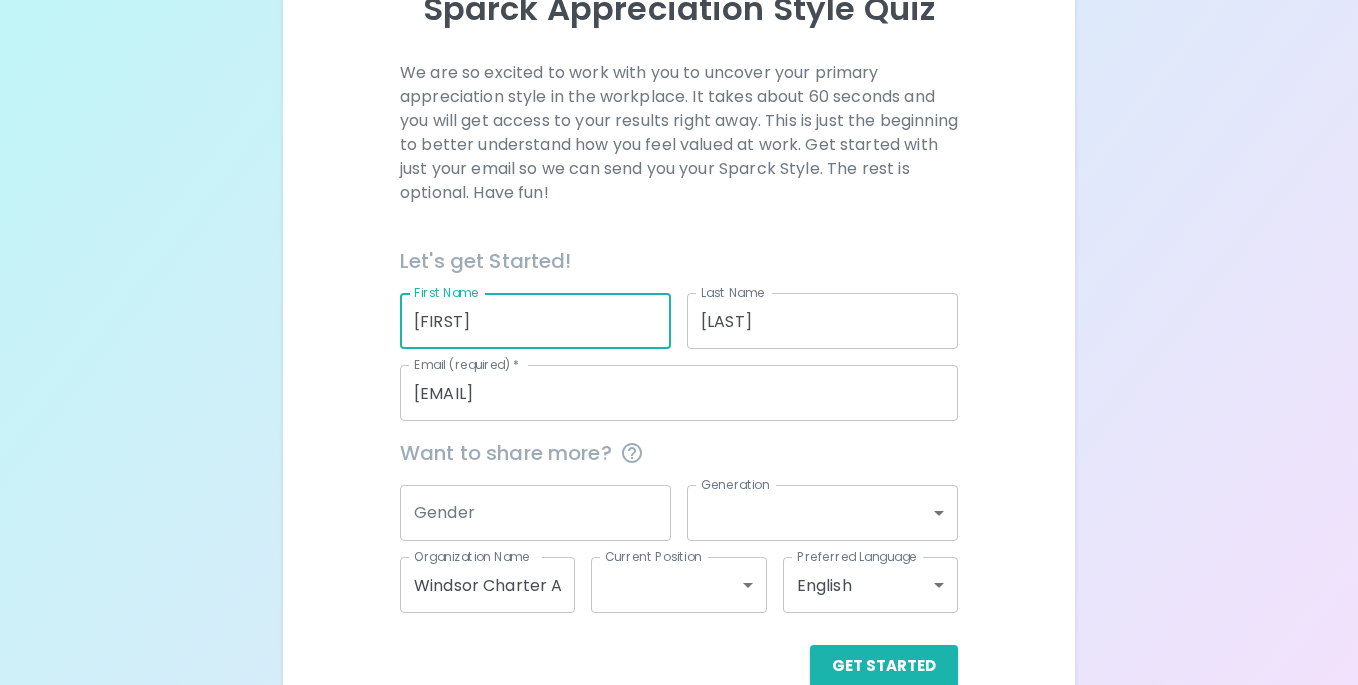 scroll, scrollTop: 292, scrollLeft: 0, axis: vertical 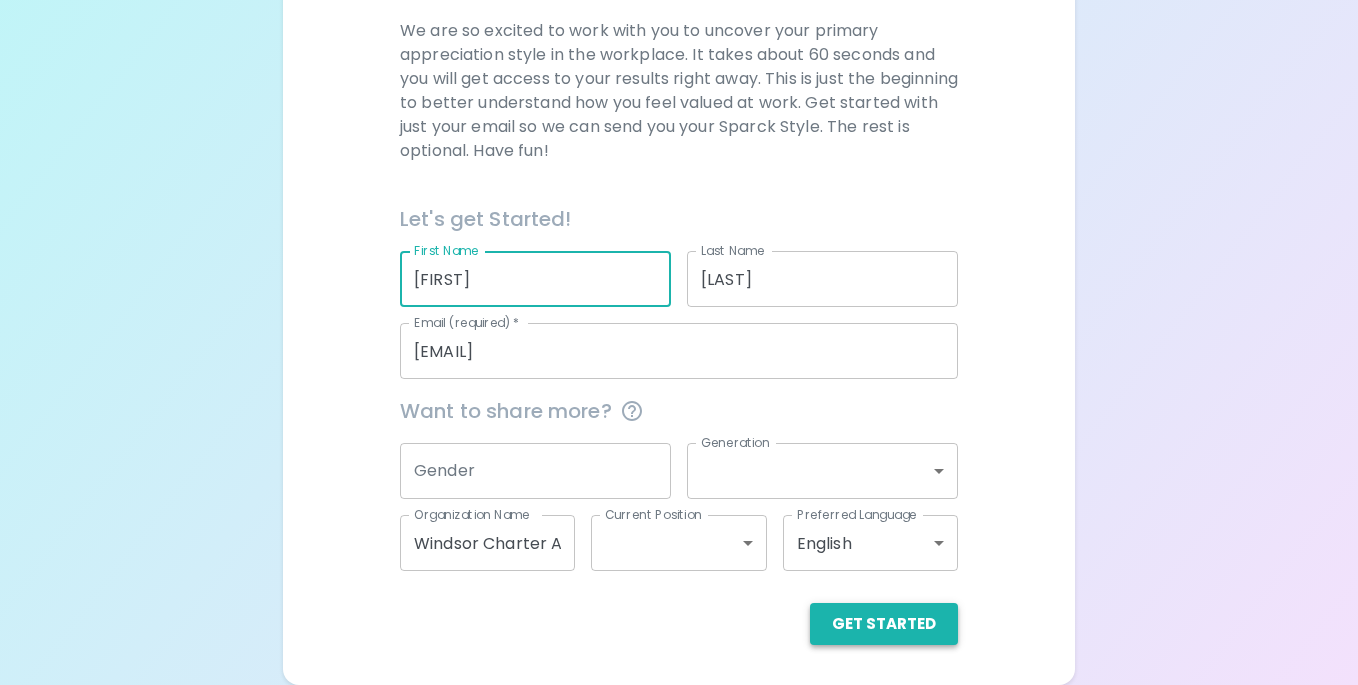 click on "Get Started" at bounding box center (884, 624) 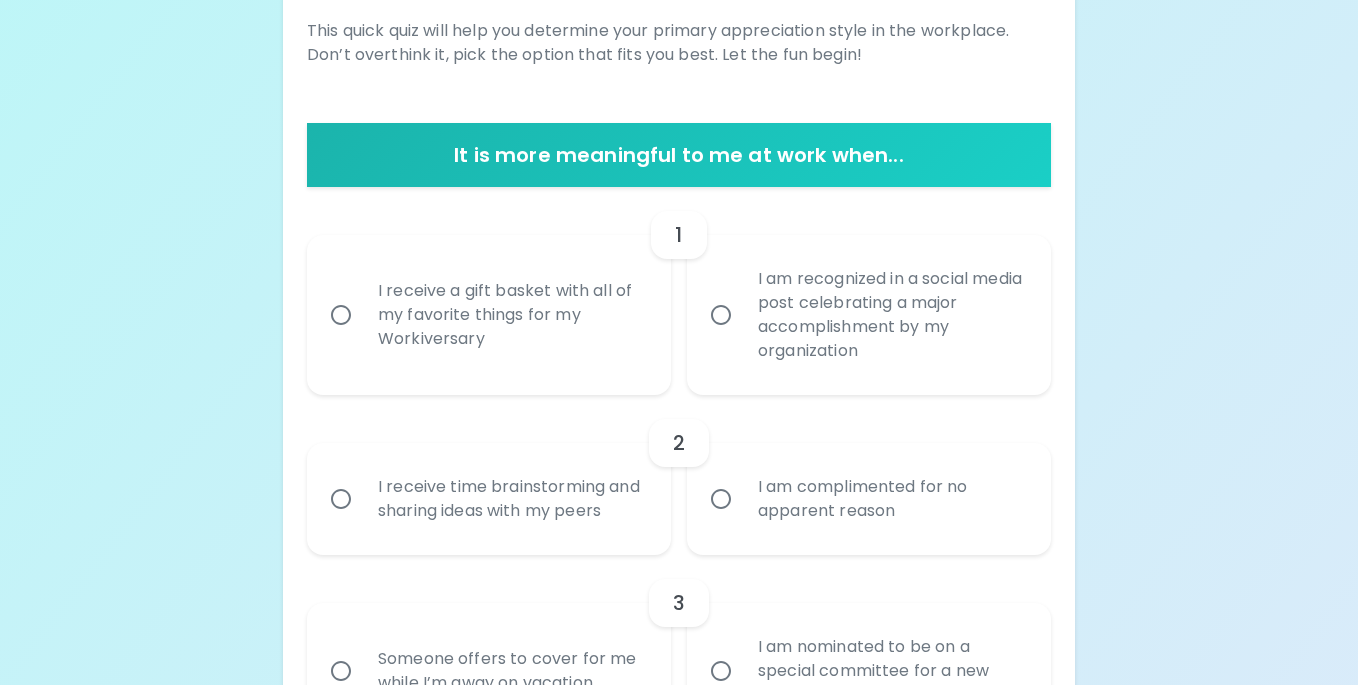 click on "I am recognized in a social media post celebrating a major accomplishment by my organization" at bounding box center (891, 315) 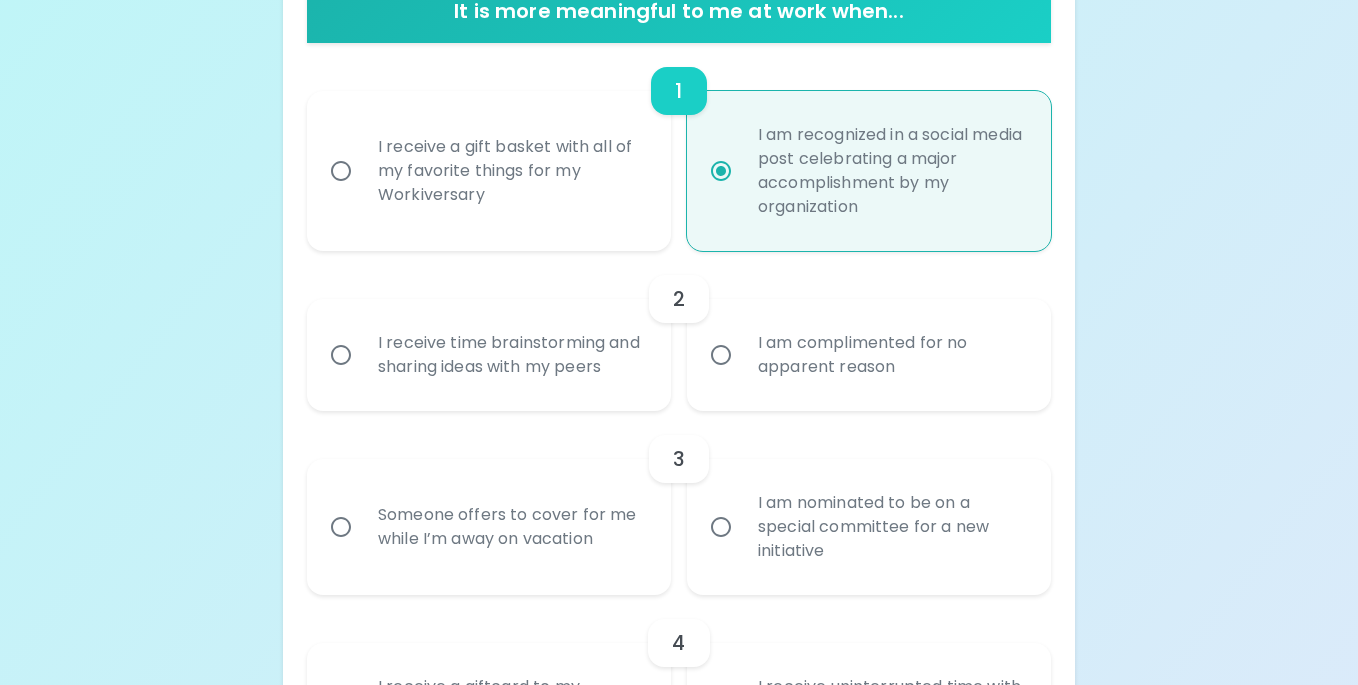 scroll, scrollTop: 452, scrollLeft: 0, axis: vertical 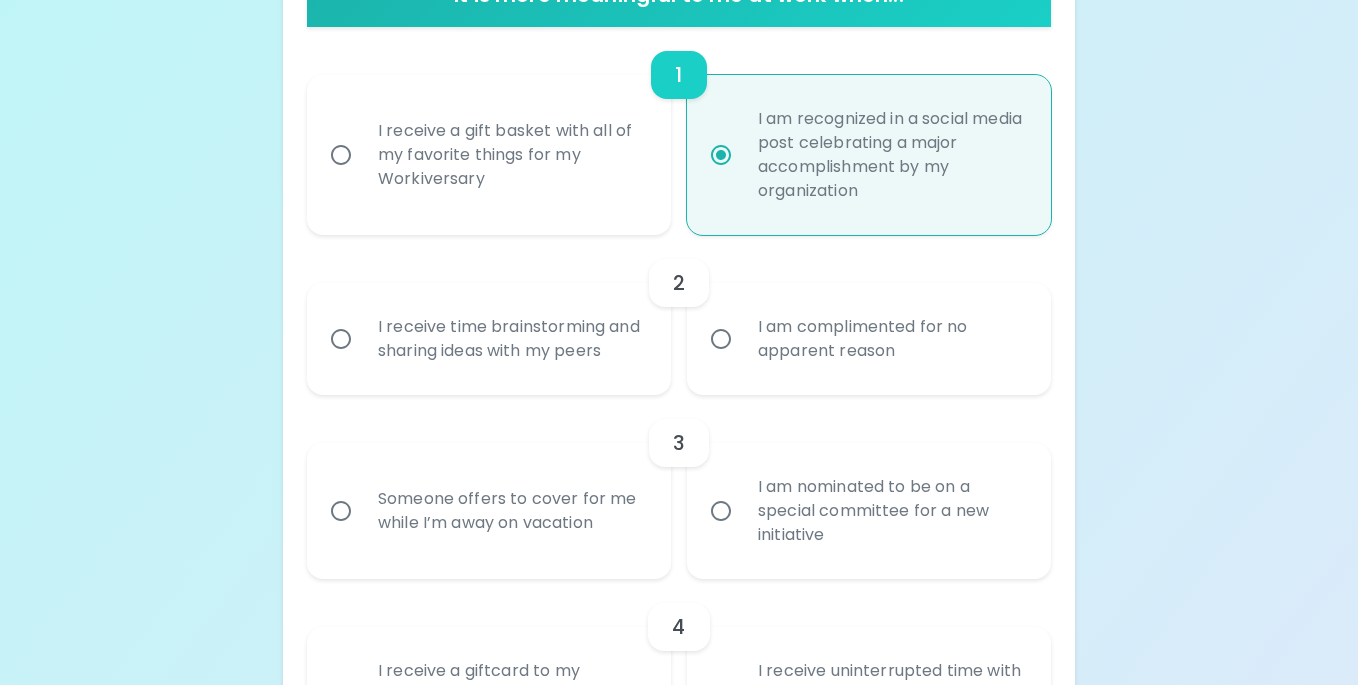 click on "I receive time brainstorming and sharing ideas with my peers" at bounding box center (511, 339) 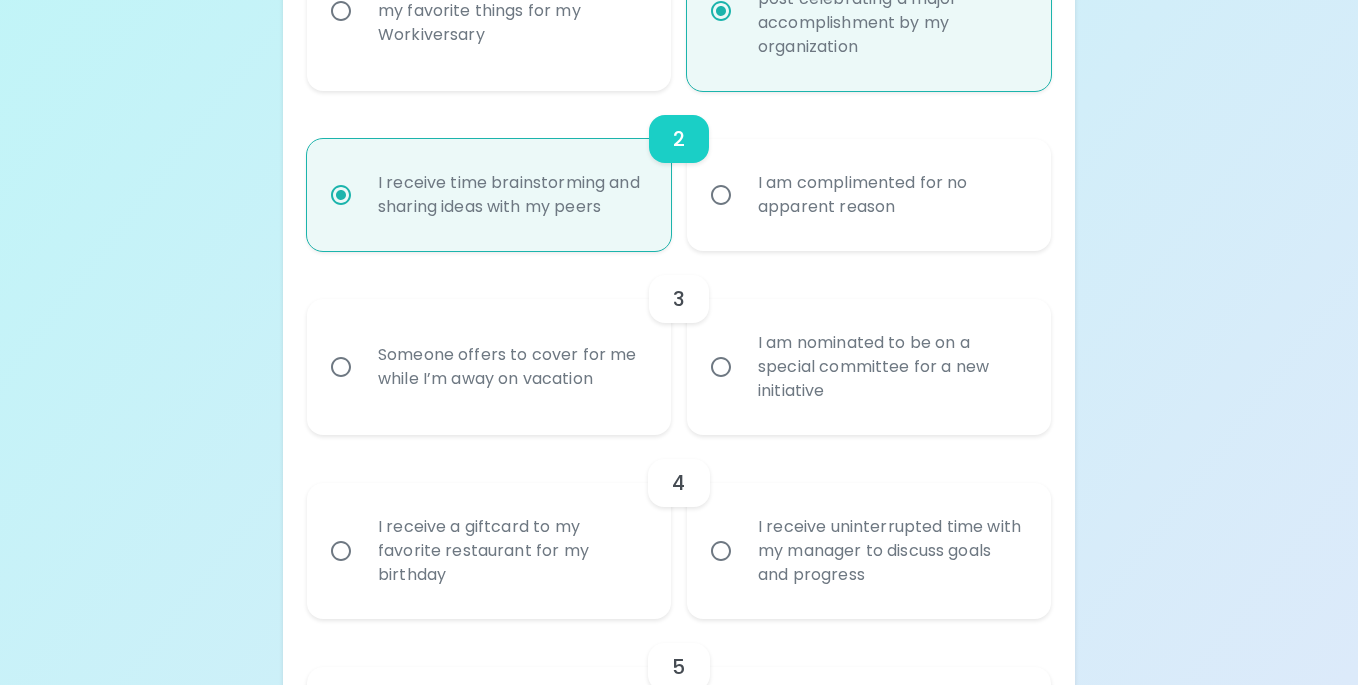 scroll, scrollTop: 612, scrollLeft: 0, axis: vertical 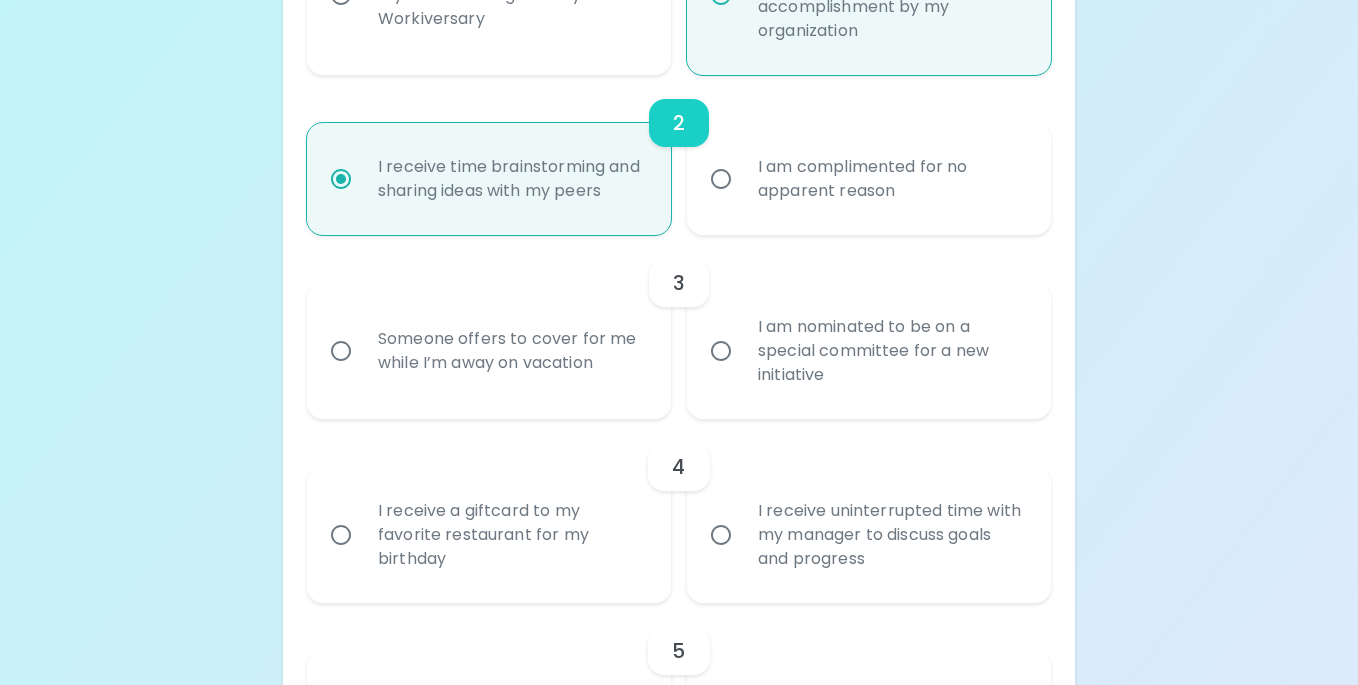radio on "true" 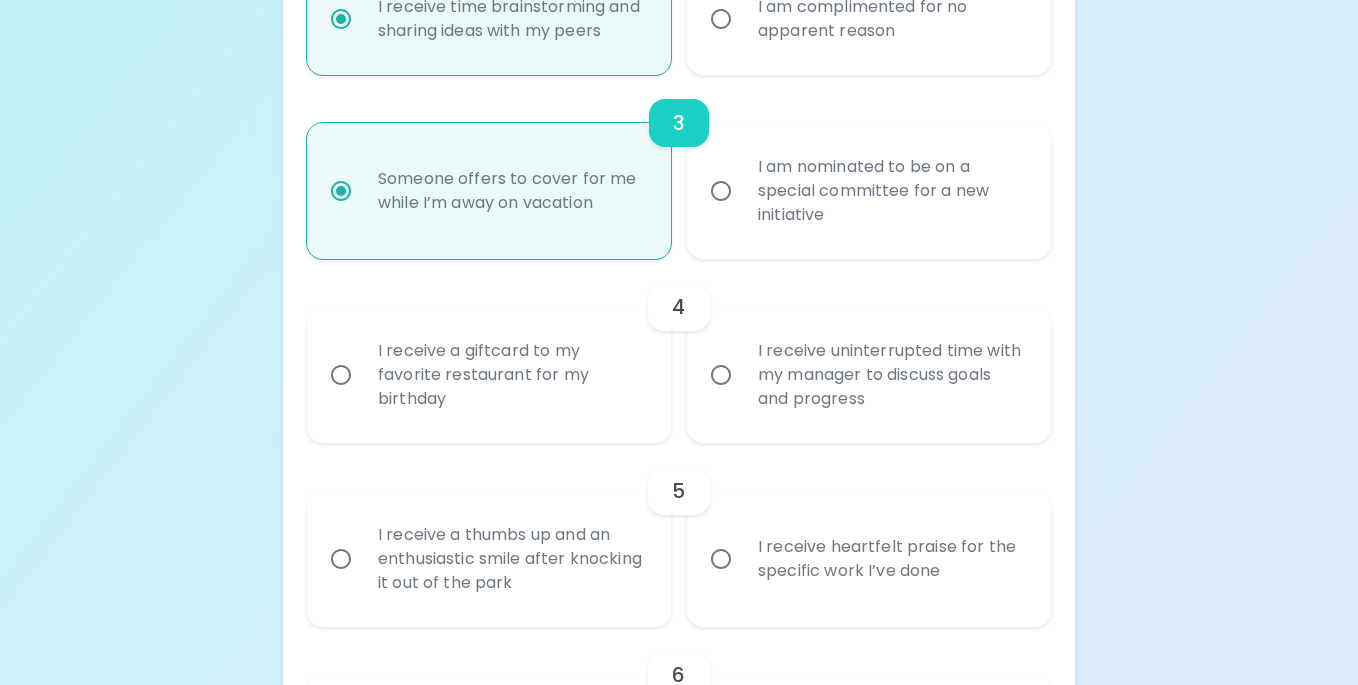 radio on "true" 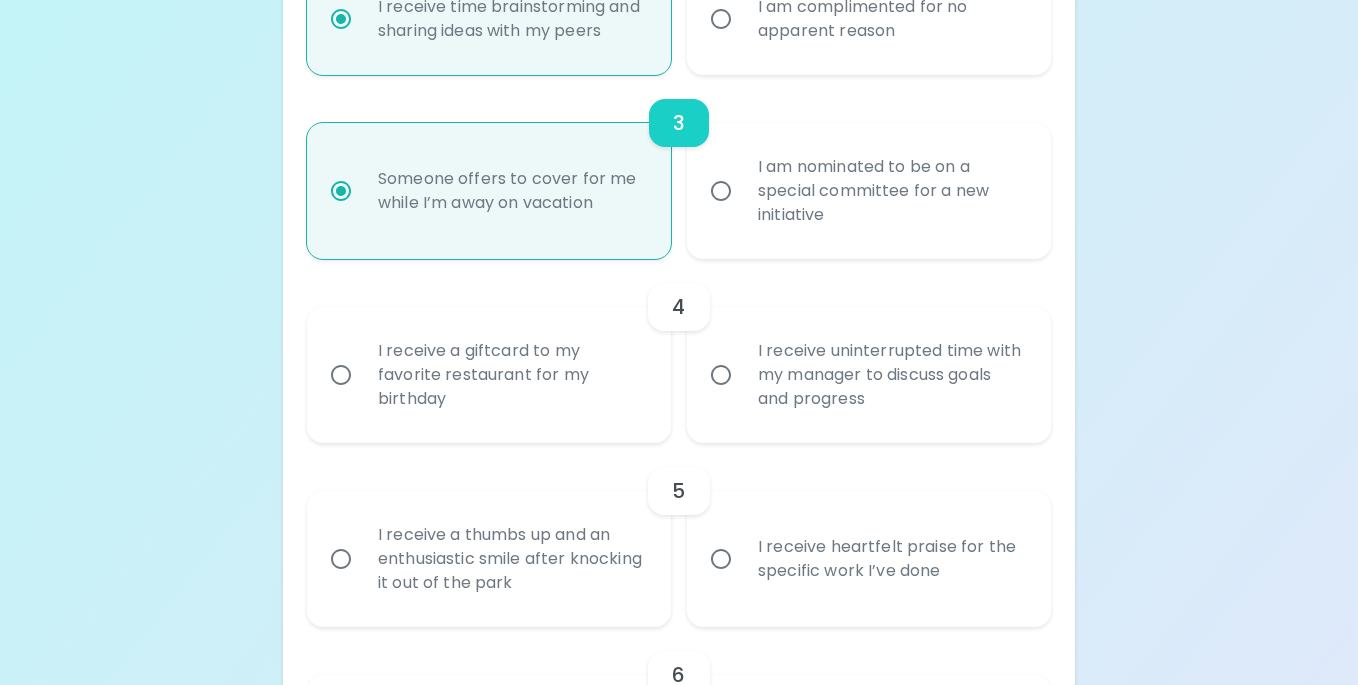 click on "I receive uninterrupted time with my manager to discuss goals and progress" at bounding box center [891, 375] 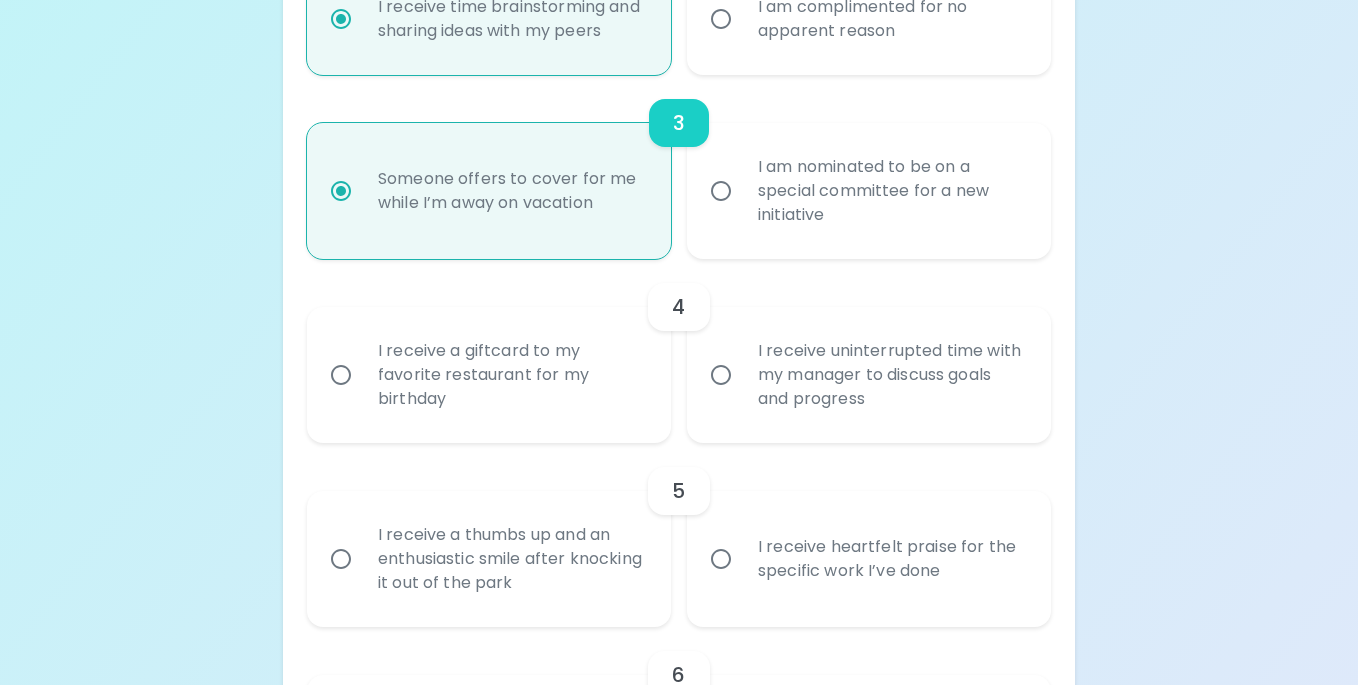 radio on "false" 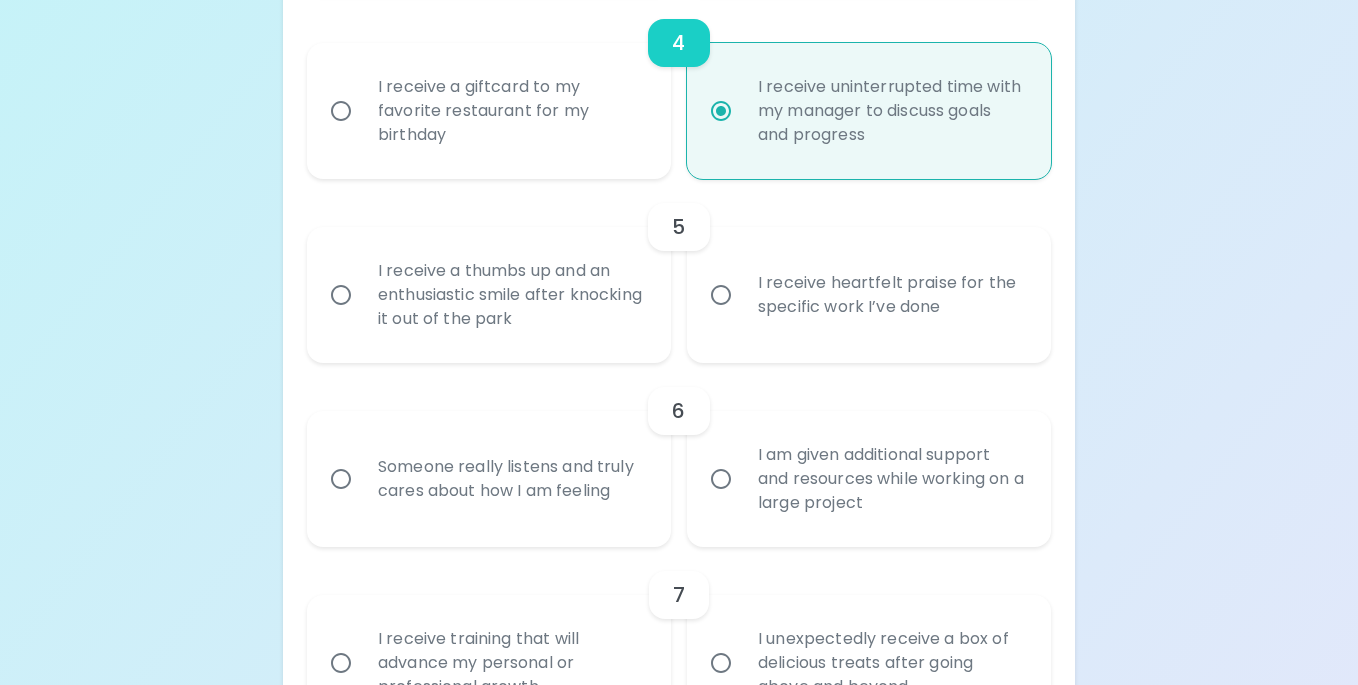 scroll, scrollTop: 1039, scrollLeft: 0, axis: vertical 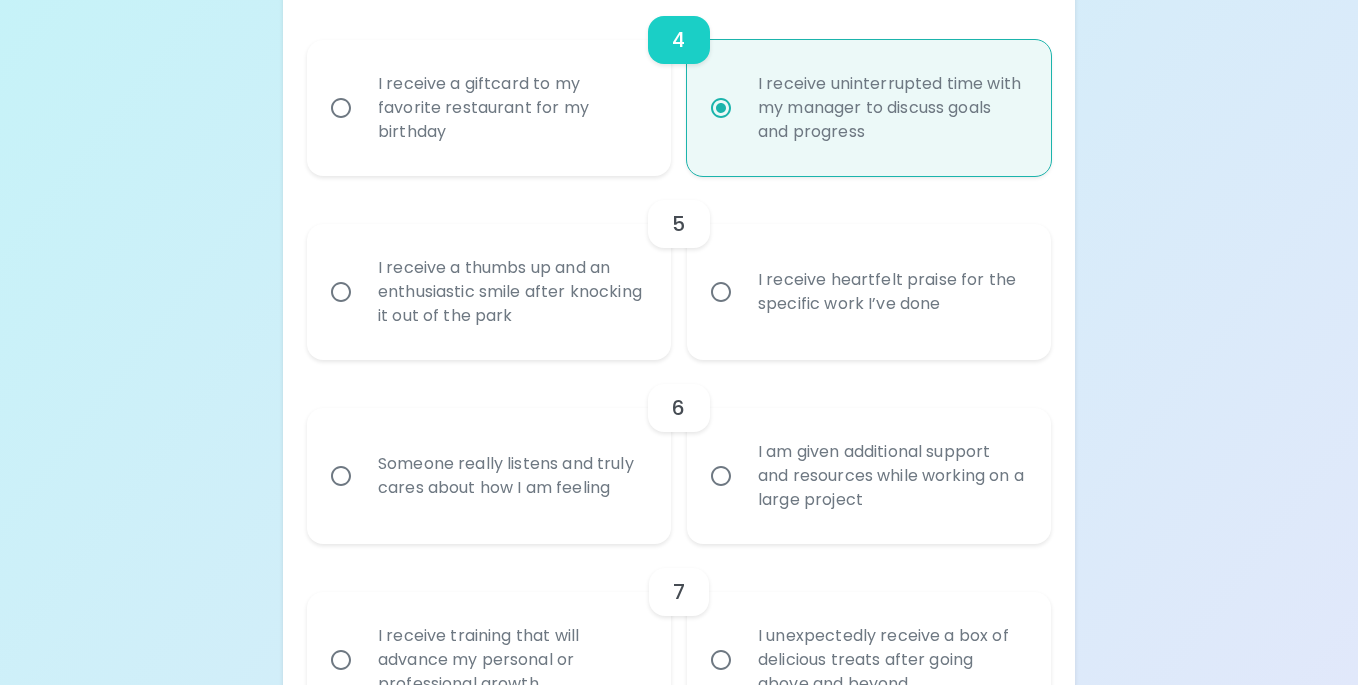 radio on "true" 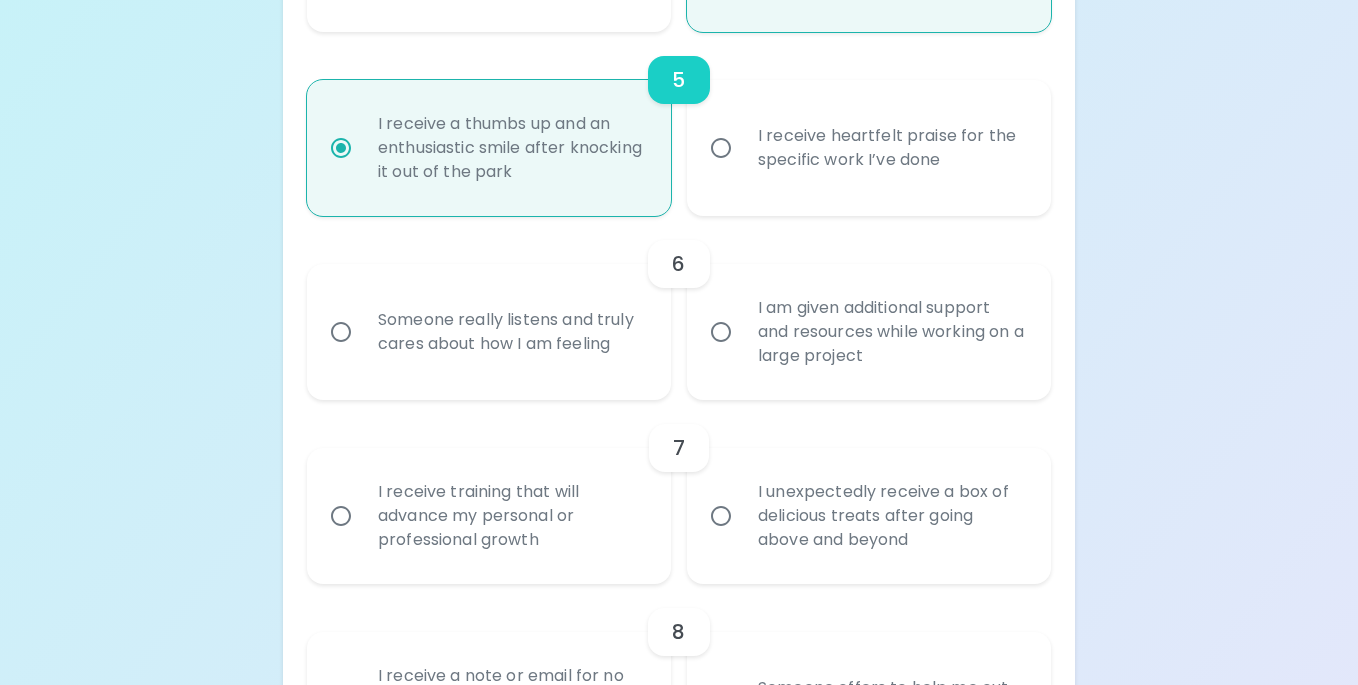 scroll, scrollTop: 1199, scrollLeft: 0, axis: vertical 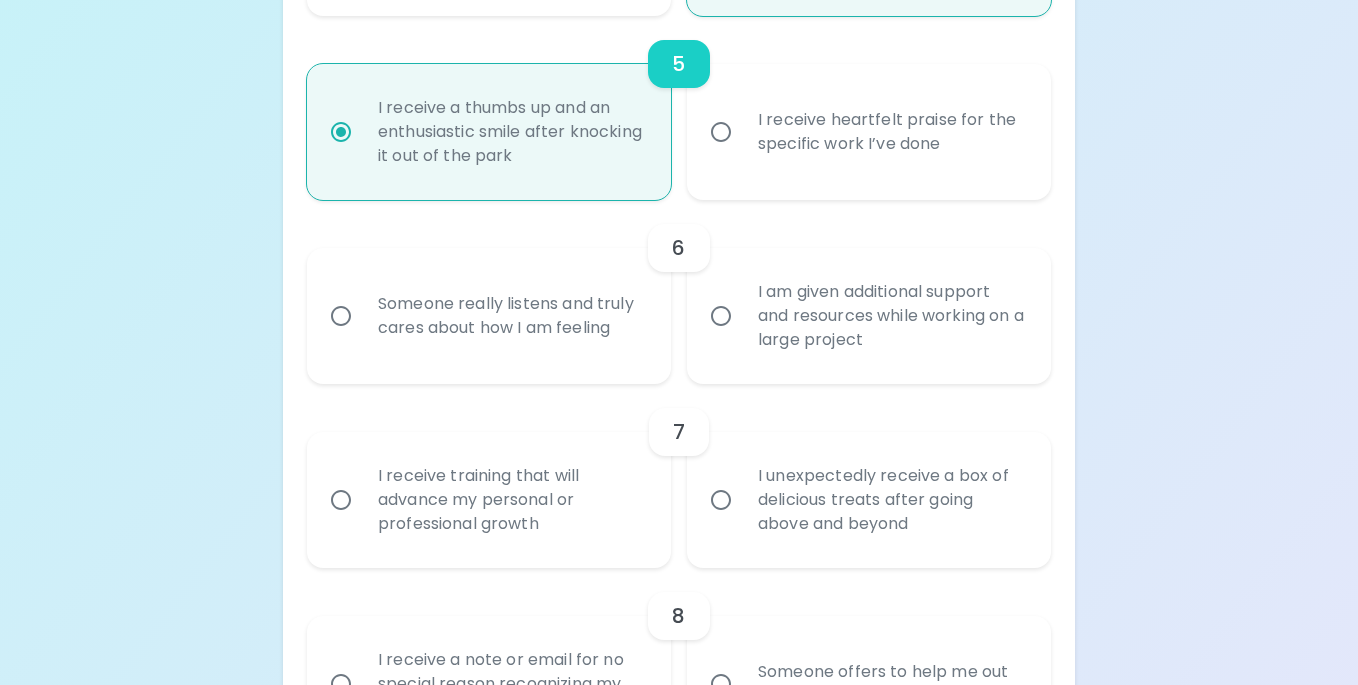 radio on "true" 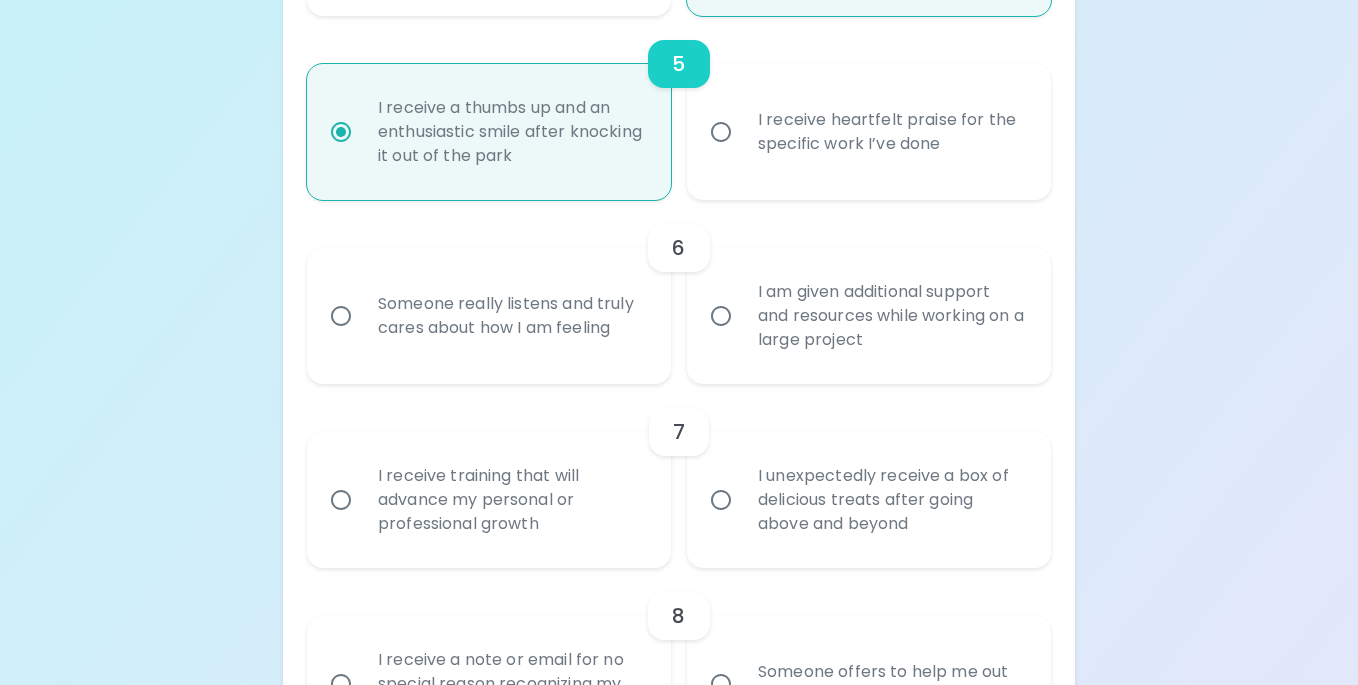 radio on "false" 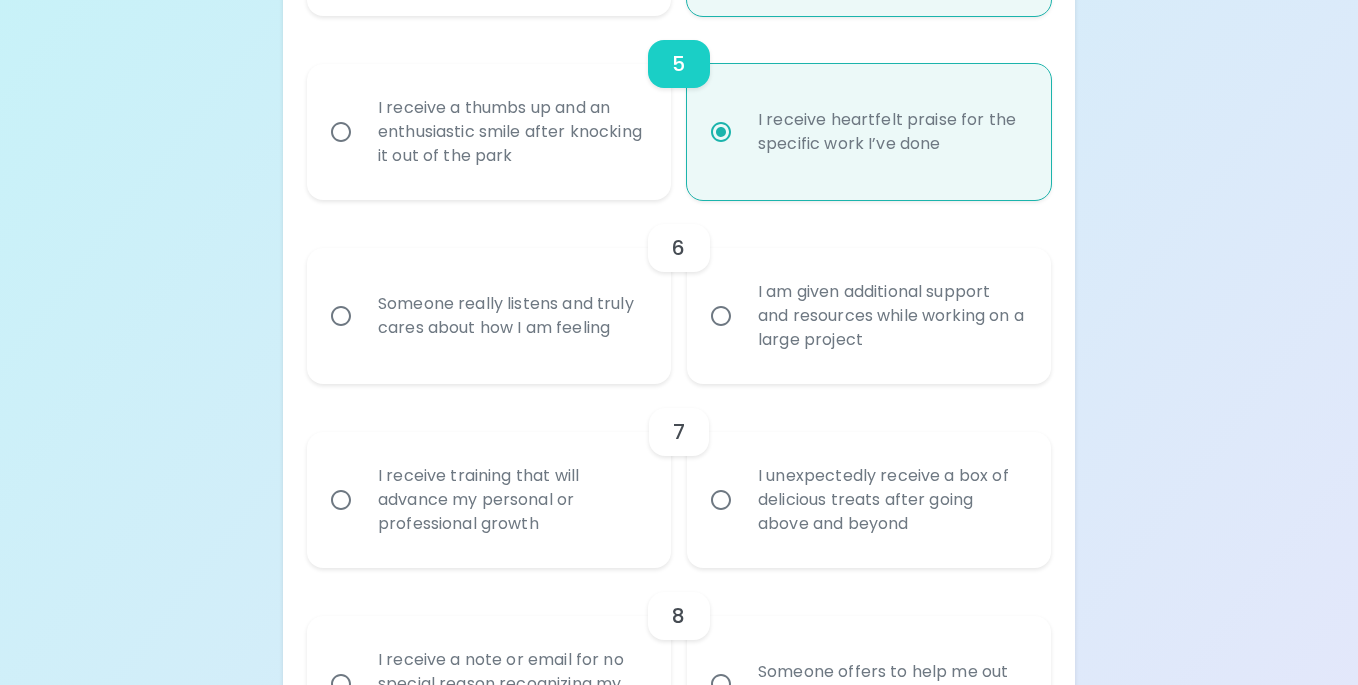 radio on "true" 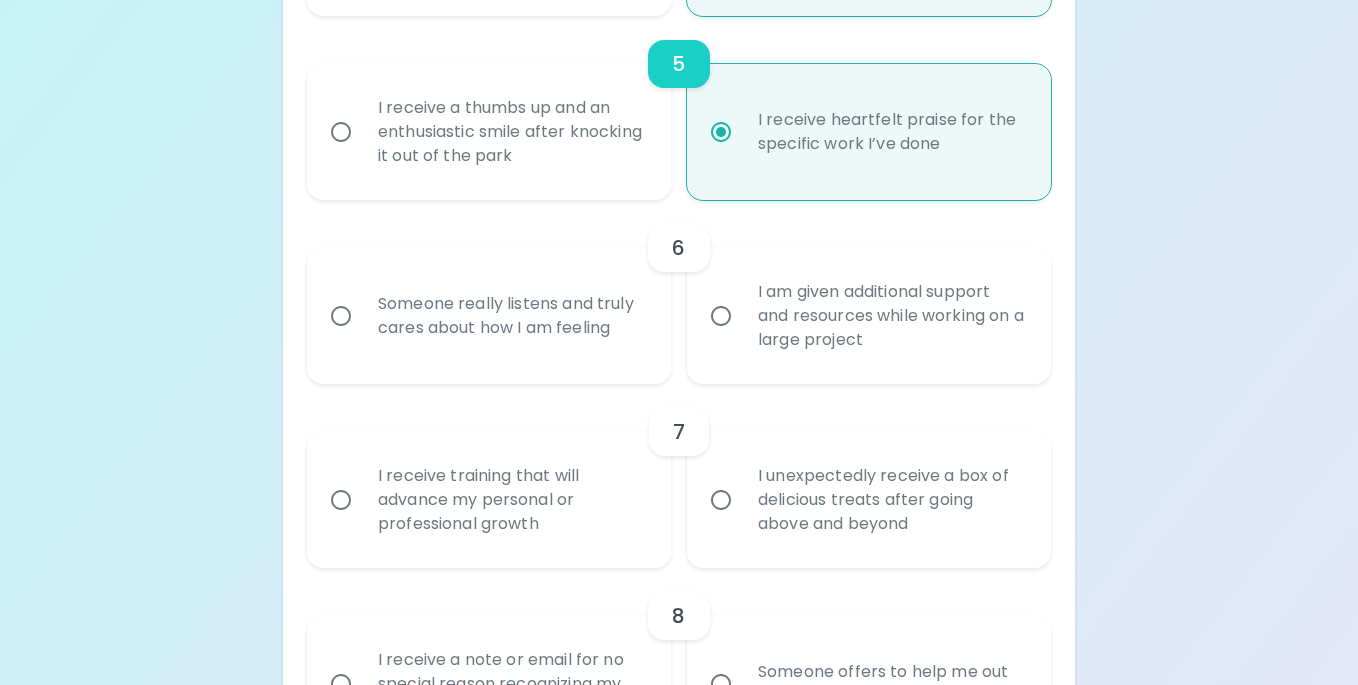 radio on "false" 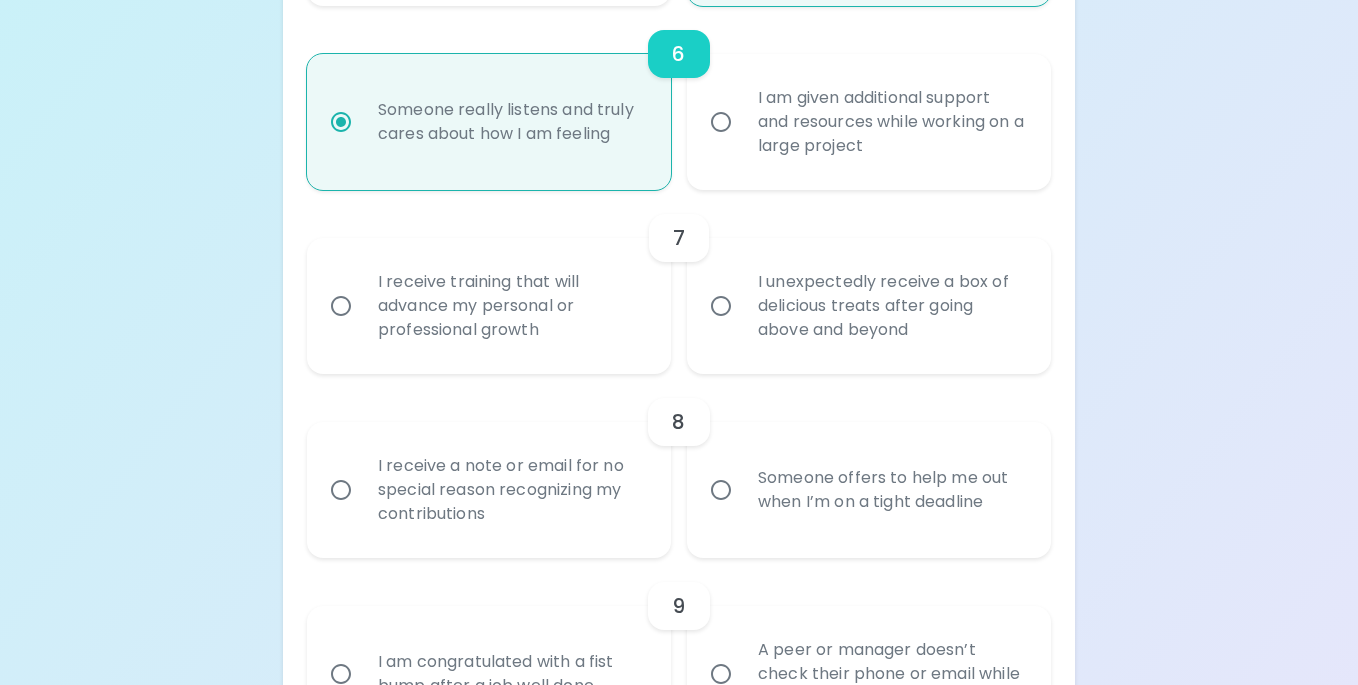 scroll, scrollTop: 1397, scrollLeft: 0, axis: vertical 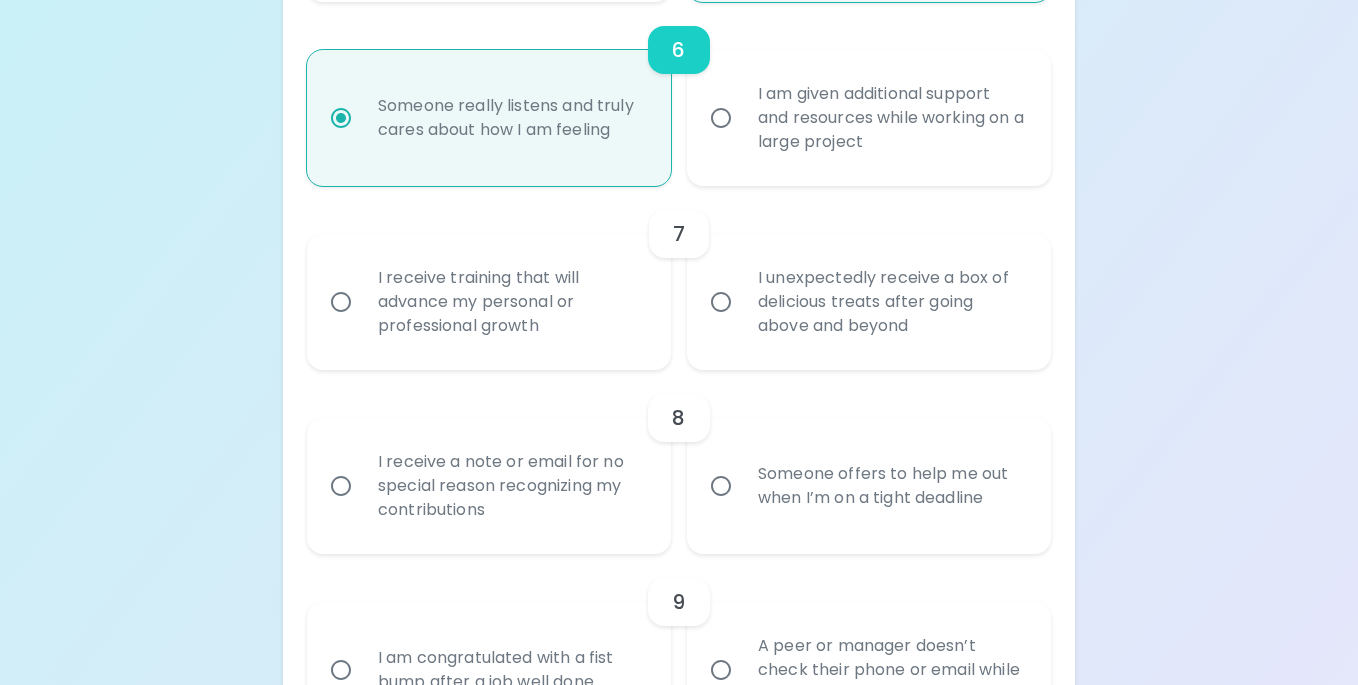 radio on "true" 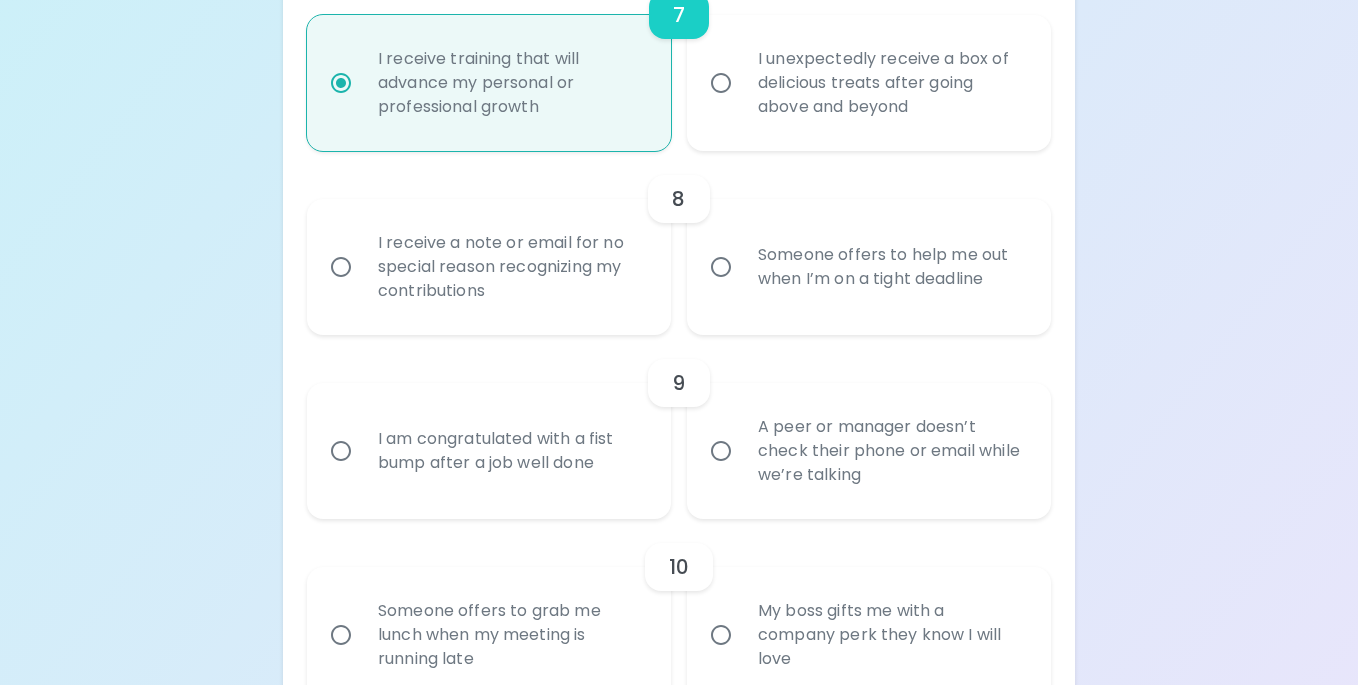 scroll, scrollTop: 1618, scrollLeft: 0, axis: vertical 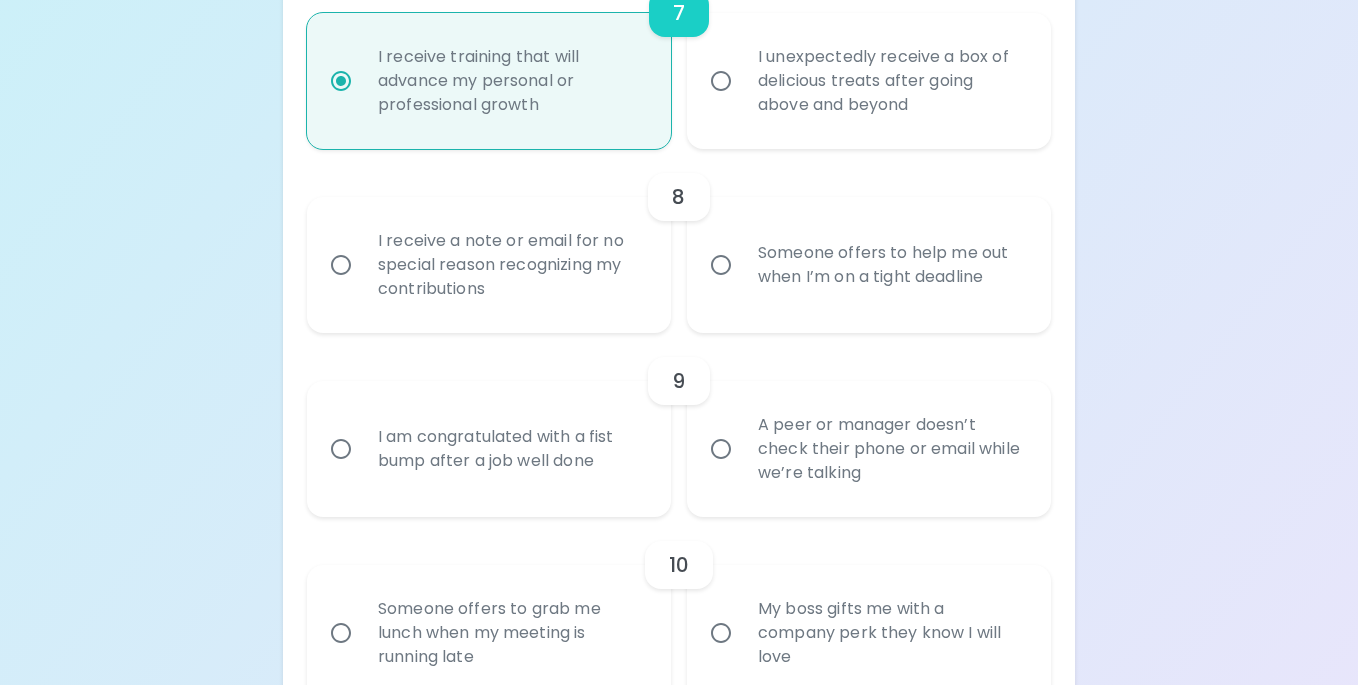 radio on "true" 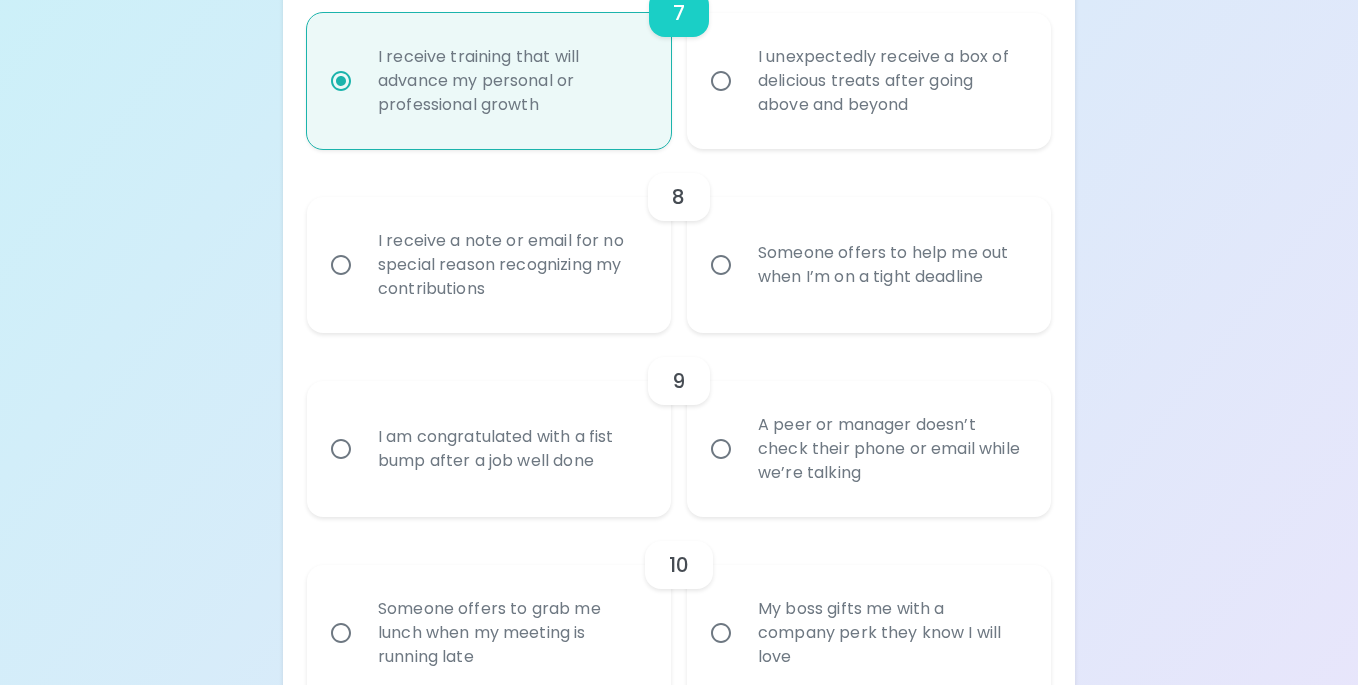 radio on "false" 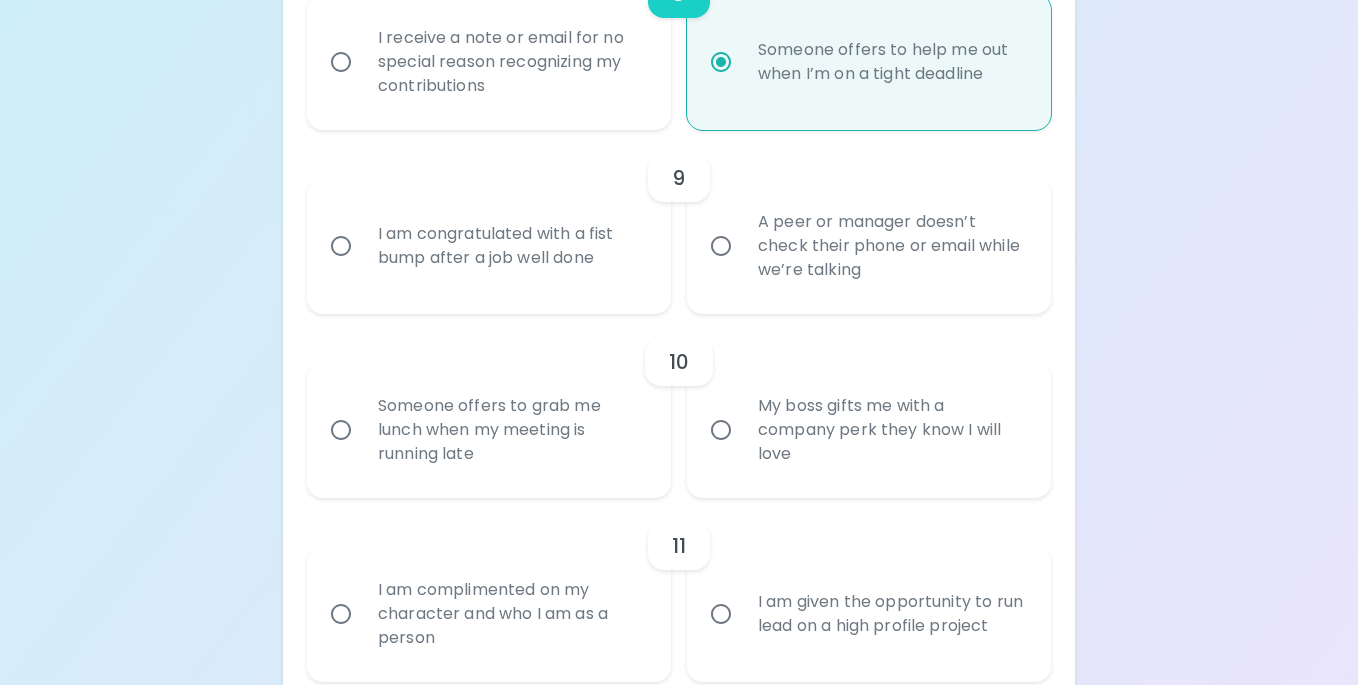 radio on "true" 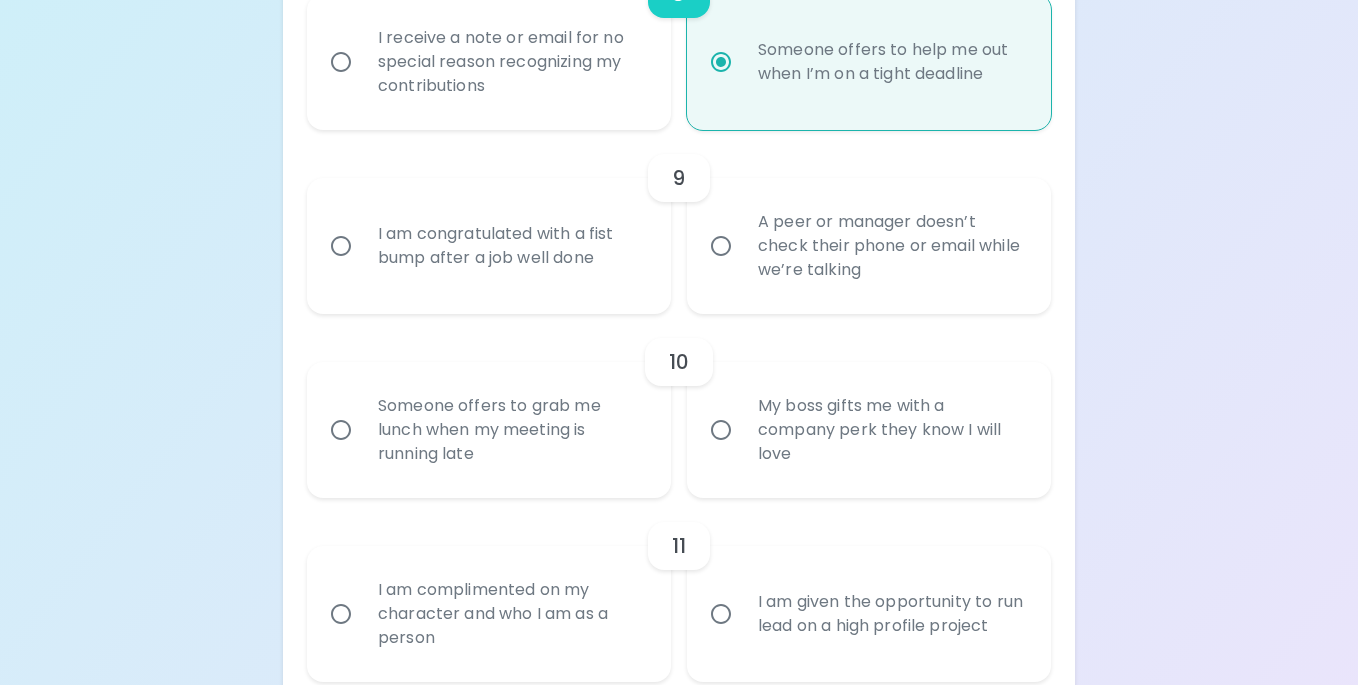 radio on "false" 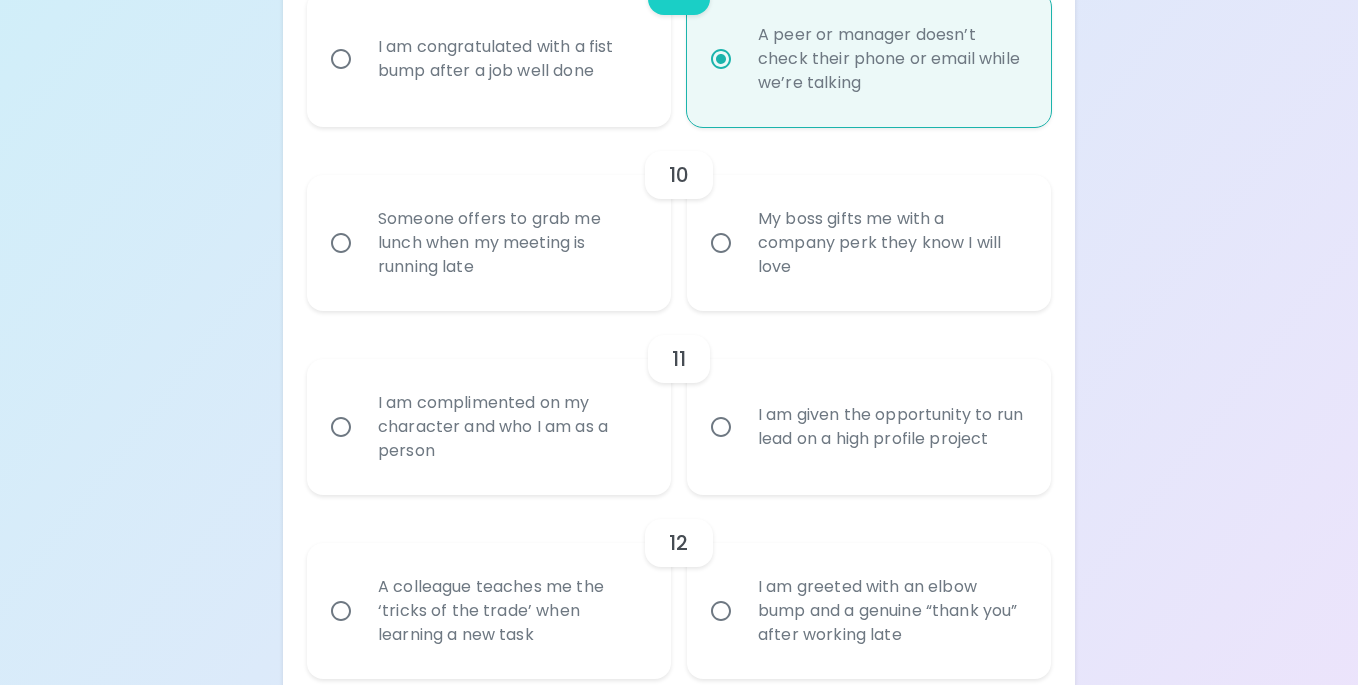 radio on "true" 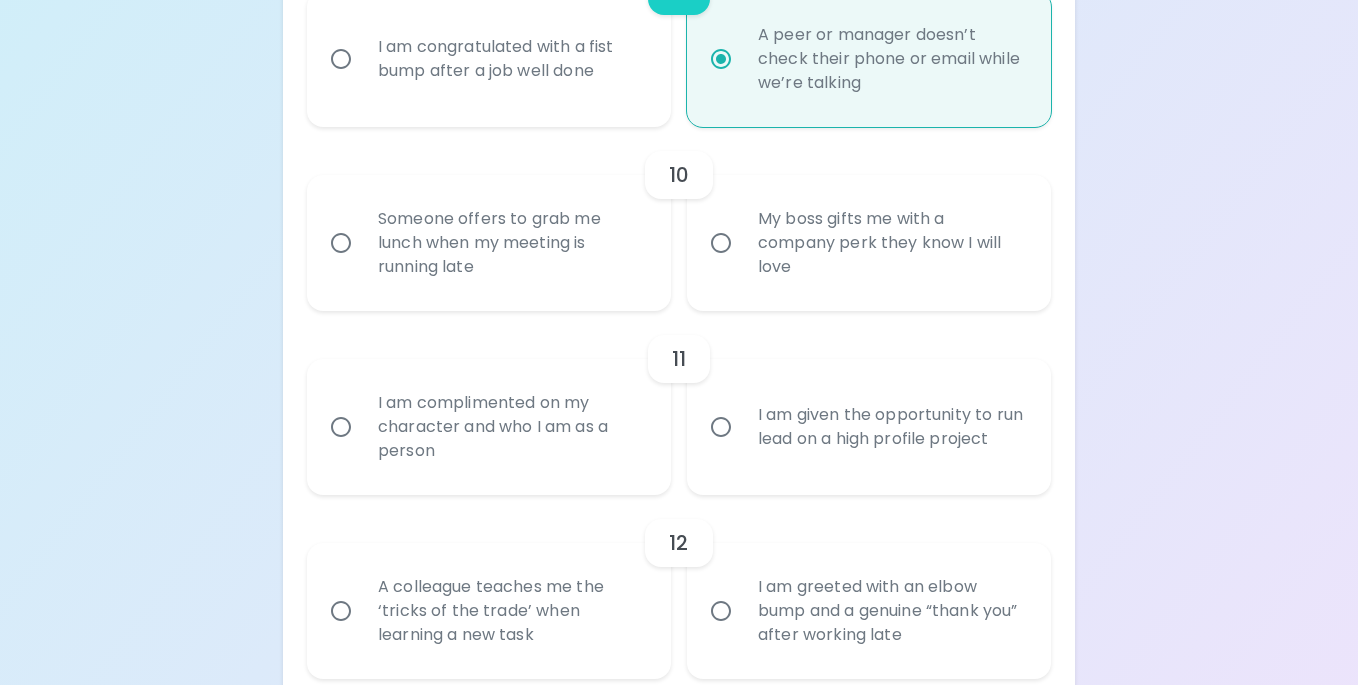 radio on "false" 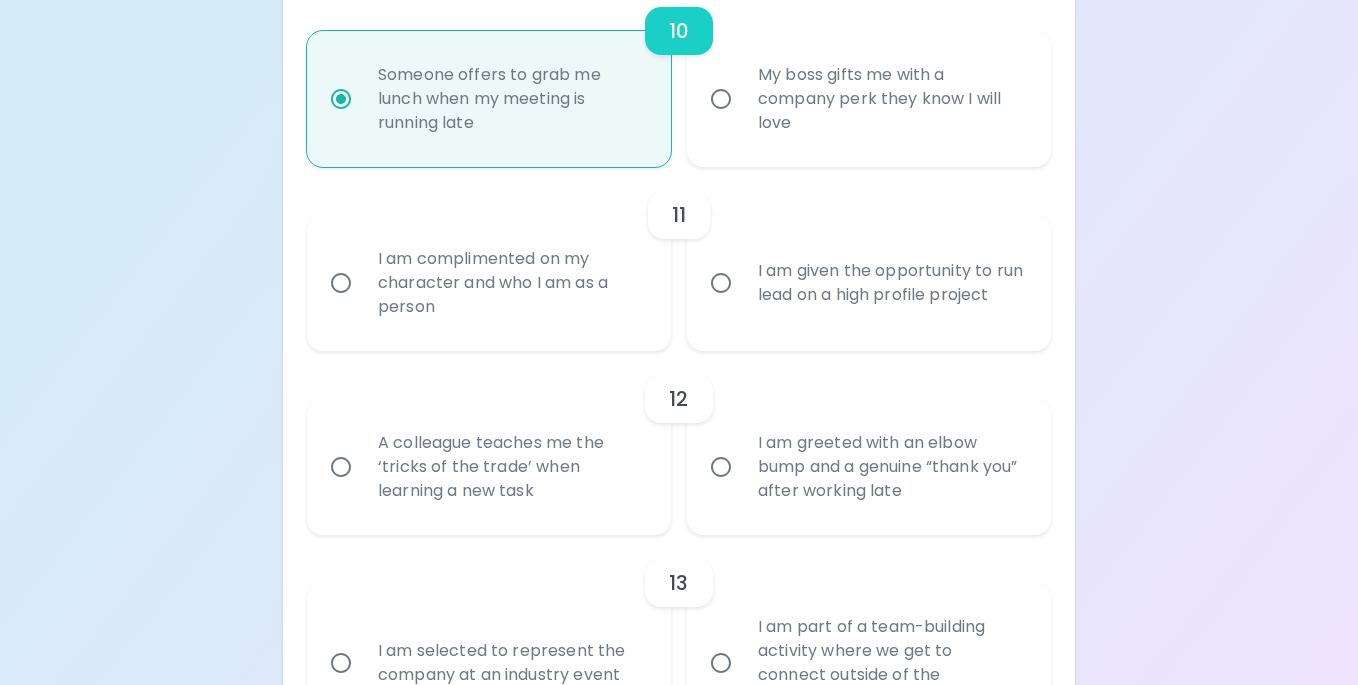 scroll, scrollTop: 2168, scrollLeft: 0, axis: vertical 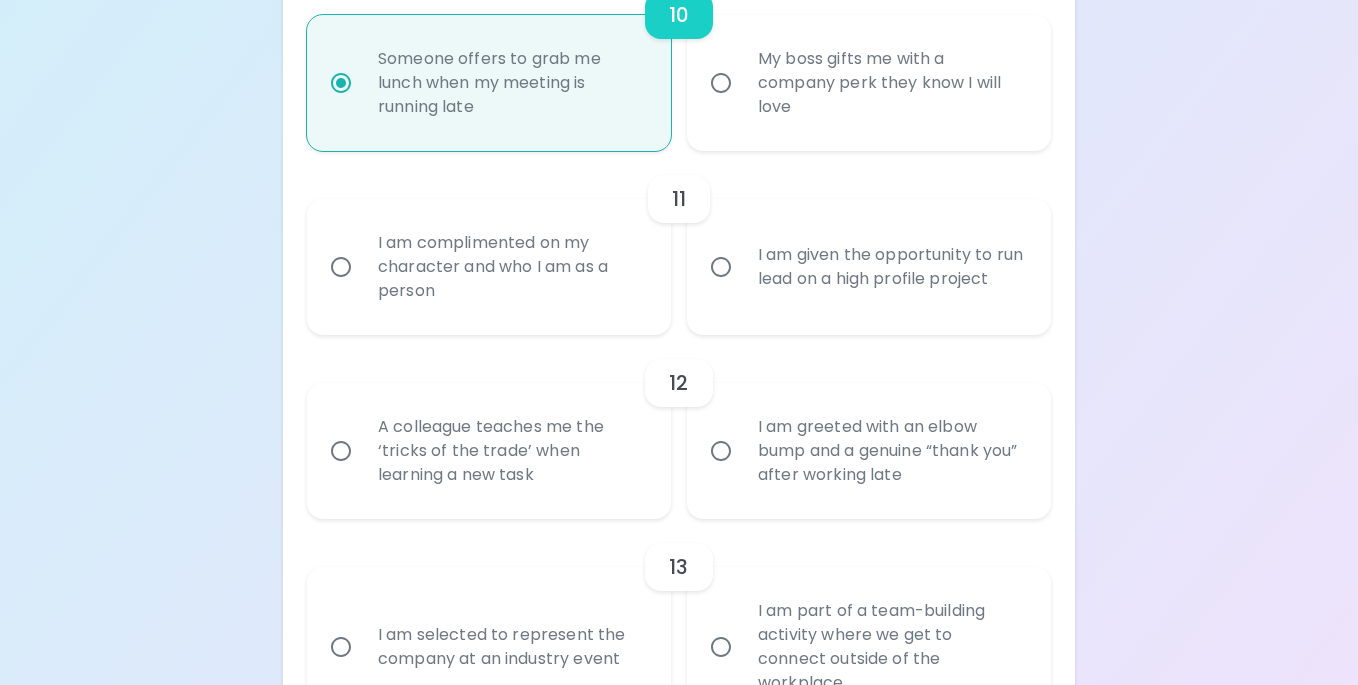 radio on "true" 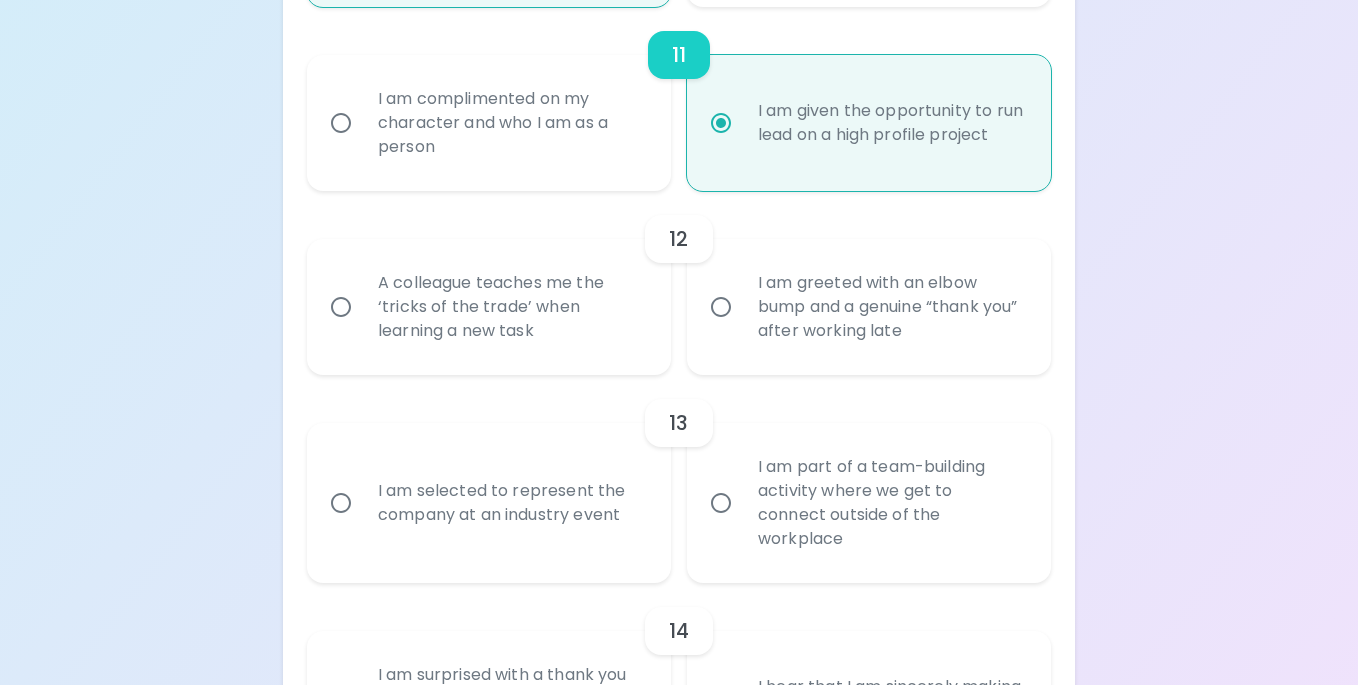 scroll, scrollTop: 2328, scrollLeft: 0, axis: vertical 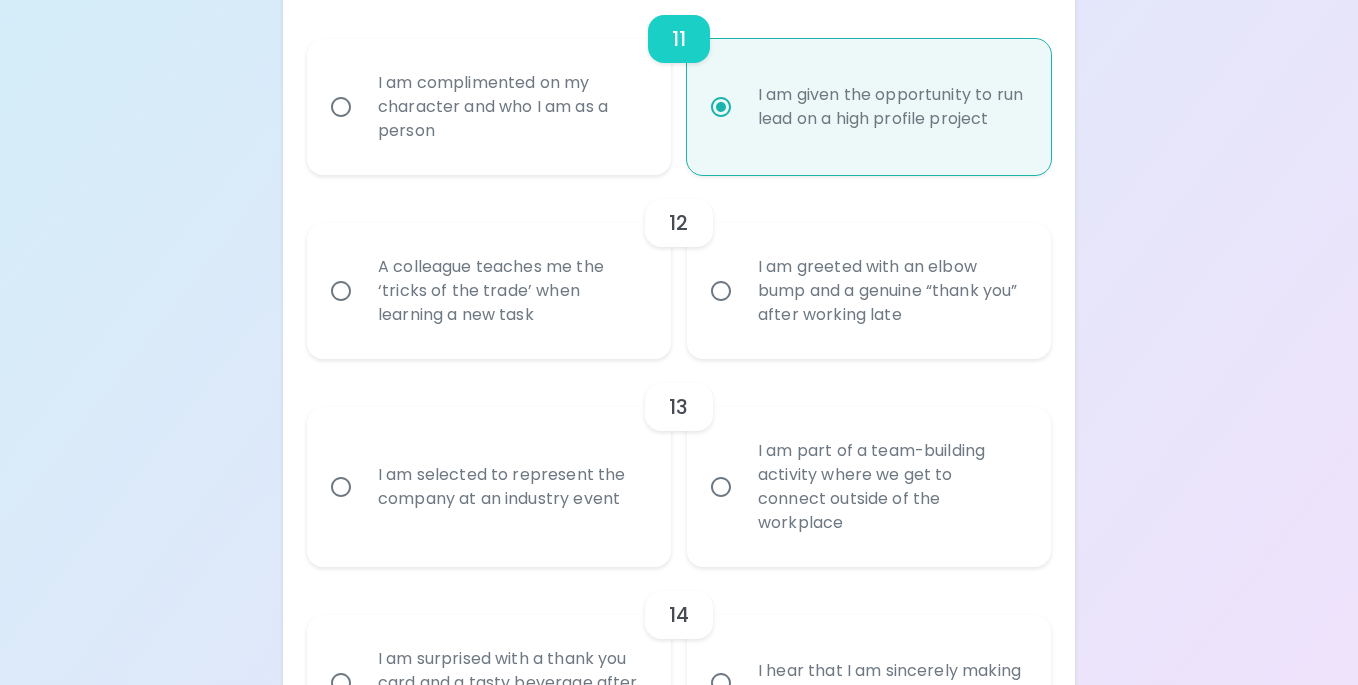 radio on "true" 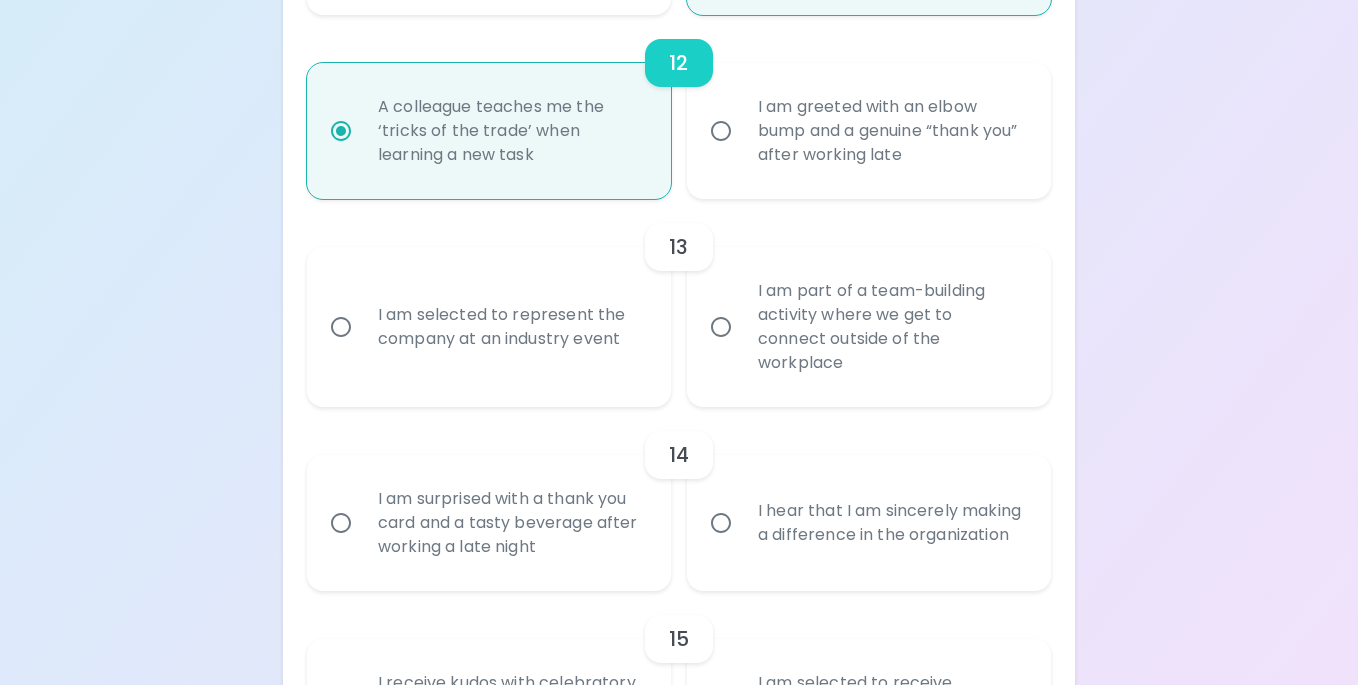 radio on "true" 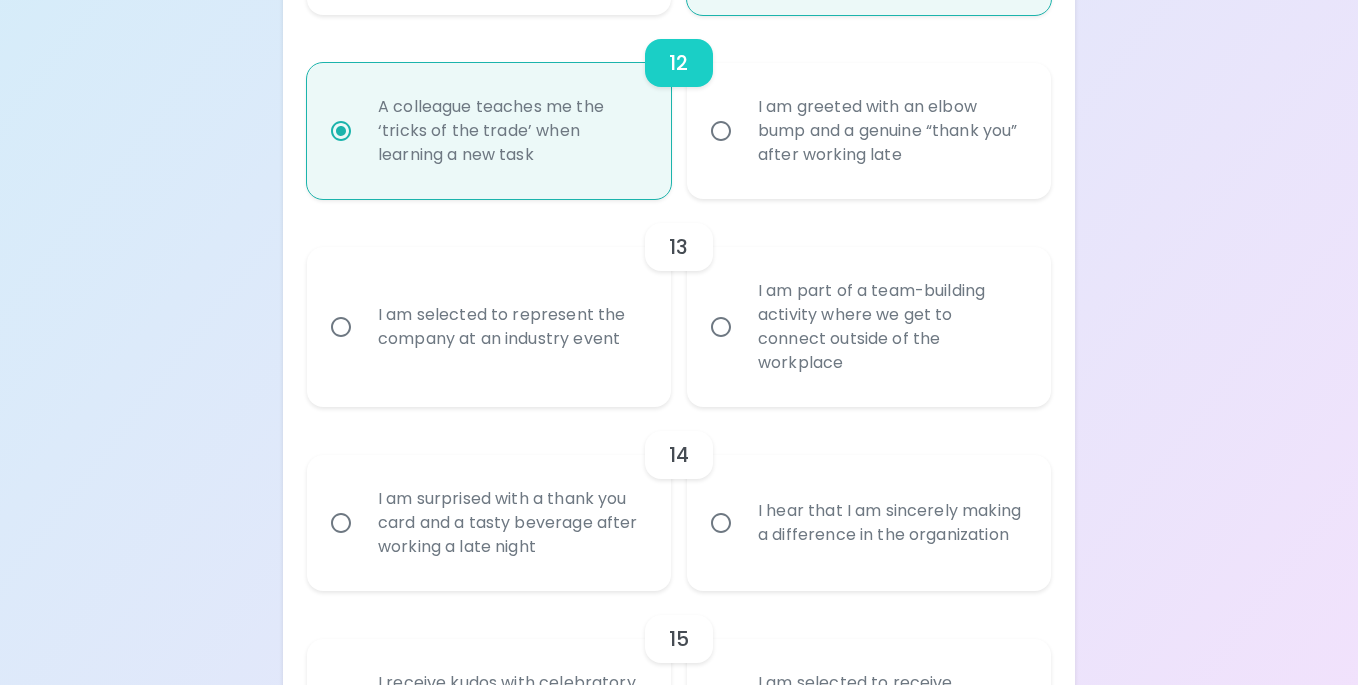 click on "I am selected to represent the company at an industry event" at bounding box center [511, 327] 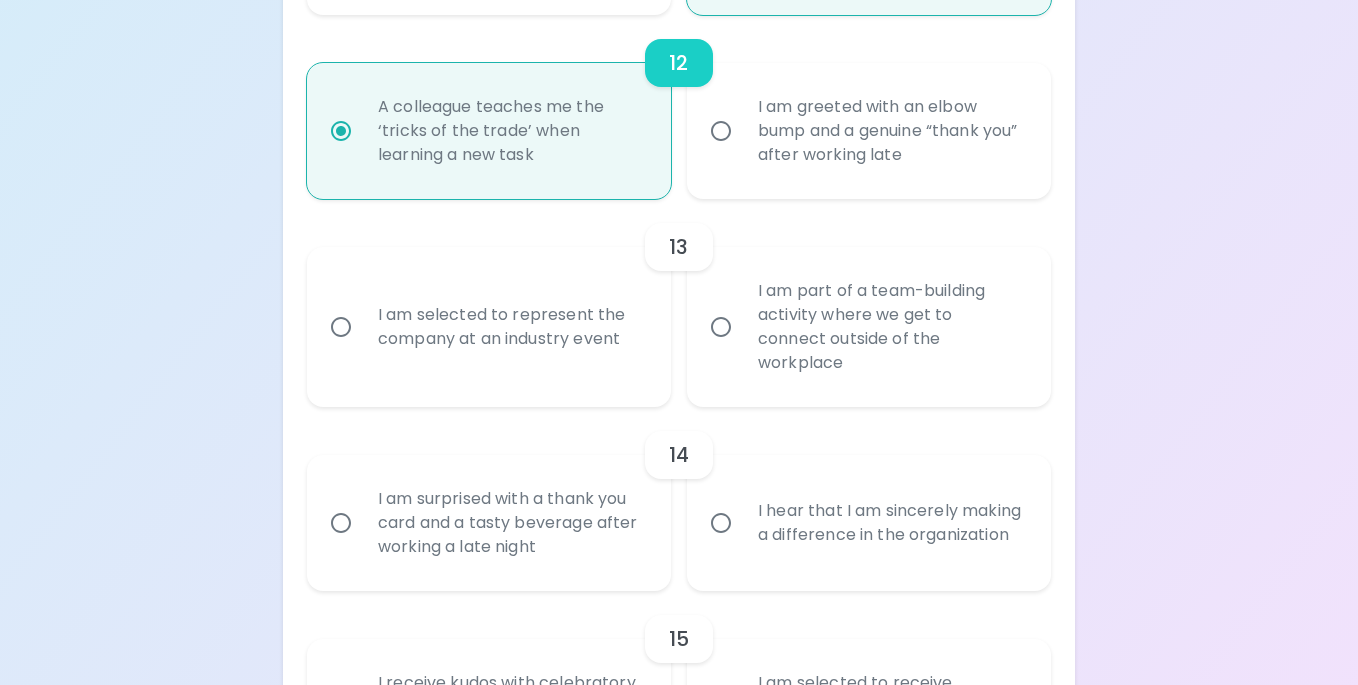 radio on "false" 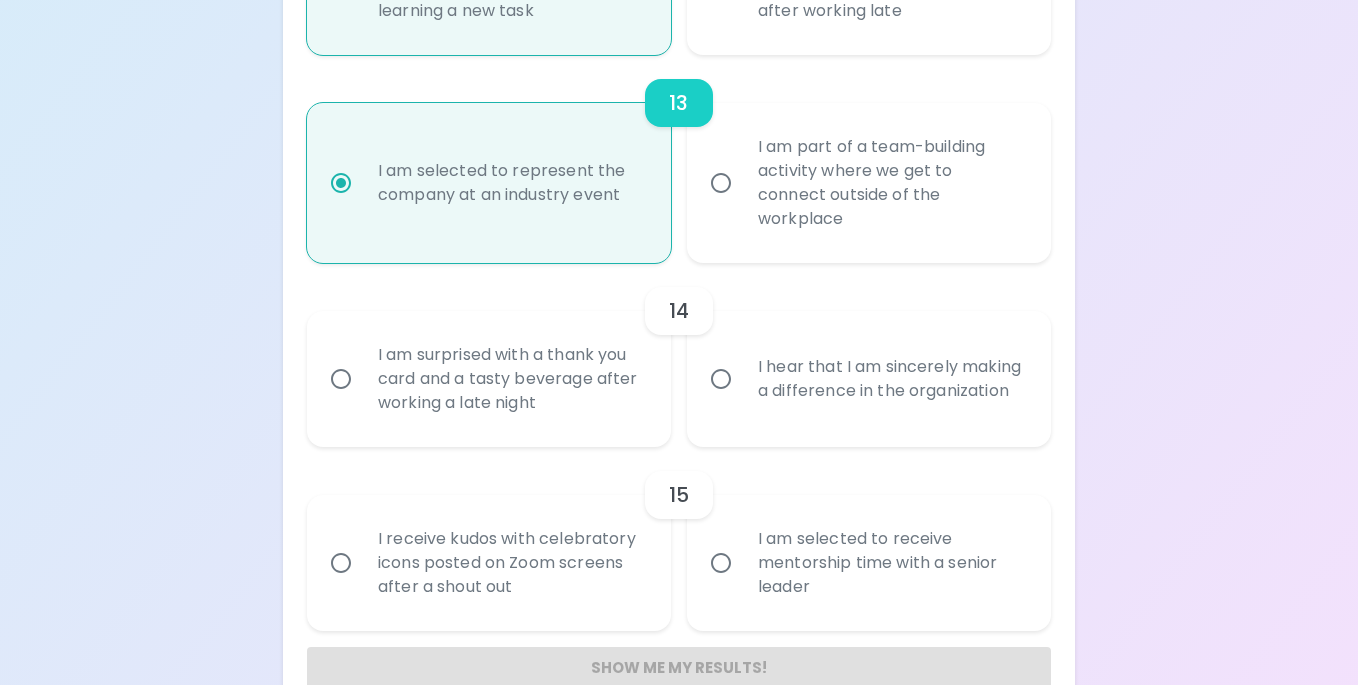 scroll, scrollTop: 2648, scrollLeft: 0, axis: vertical 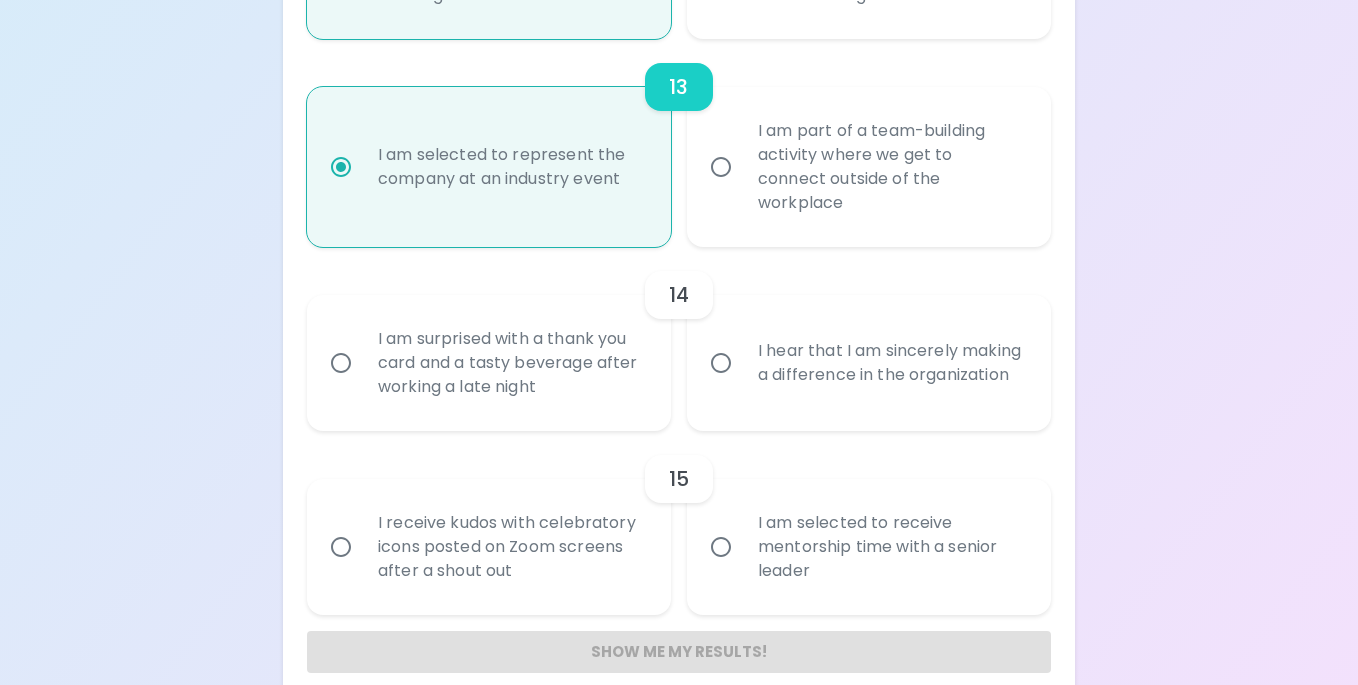 radio on "true" 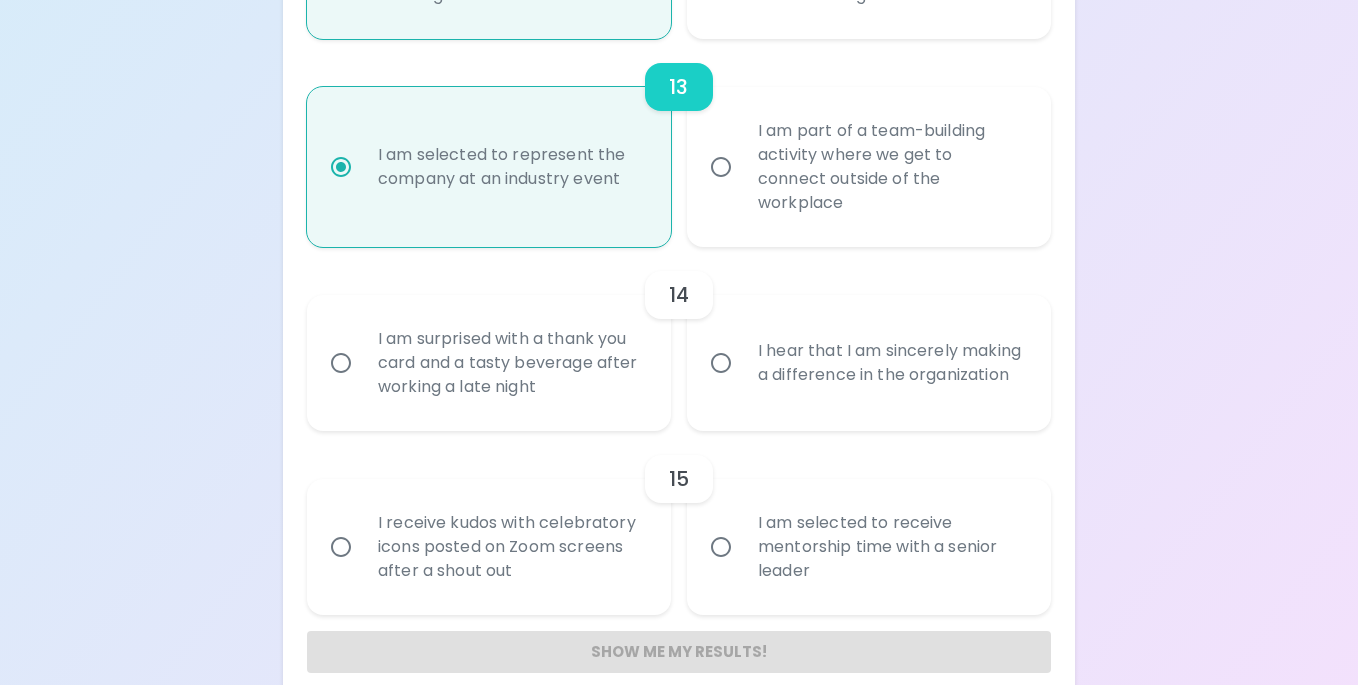 radio on "false" 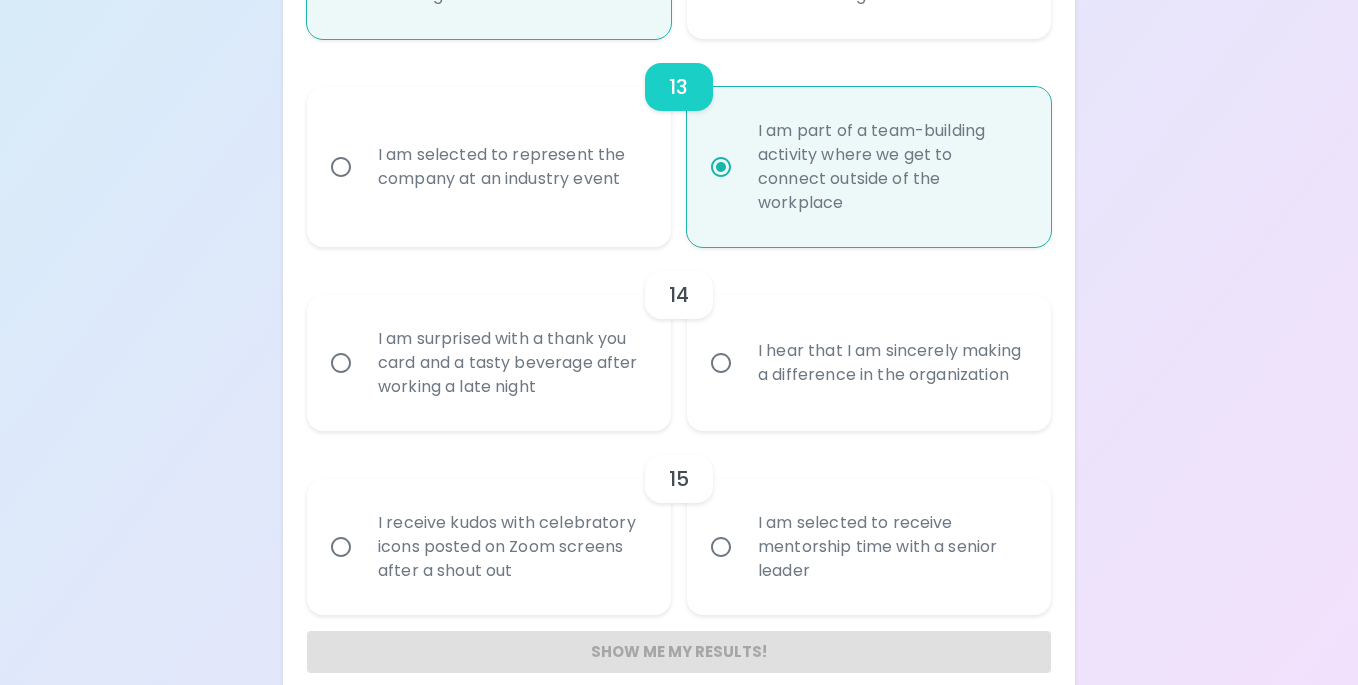 radio on "true" 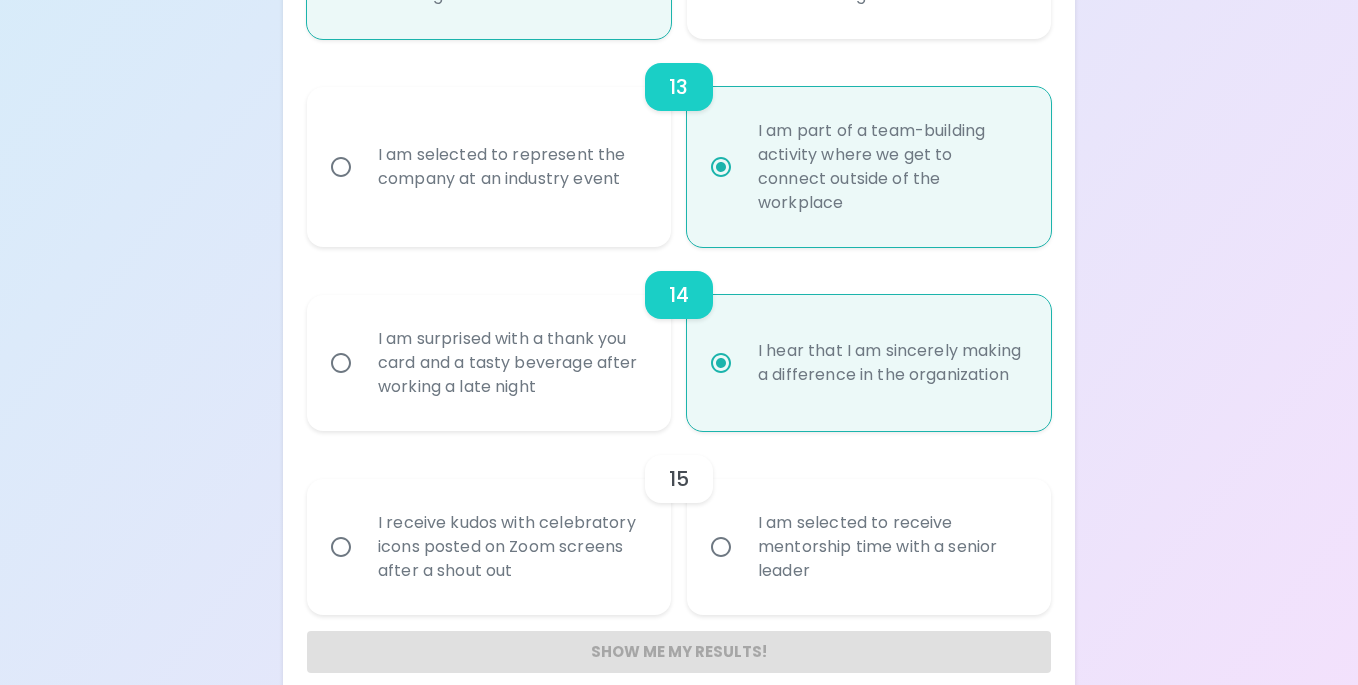 scroll, scrollTop: 2652, scrollLeft: 0, axis: vertical 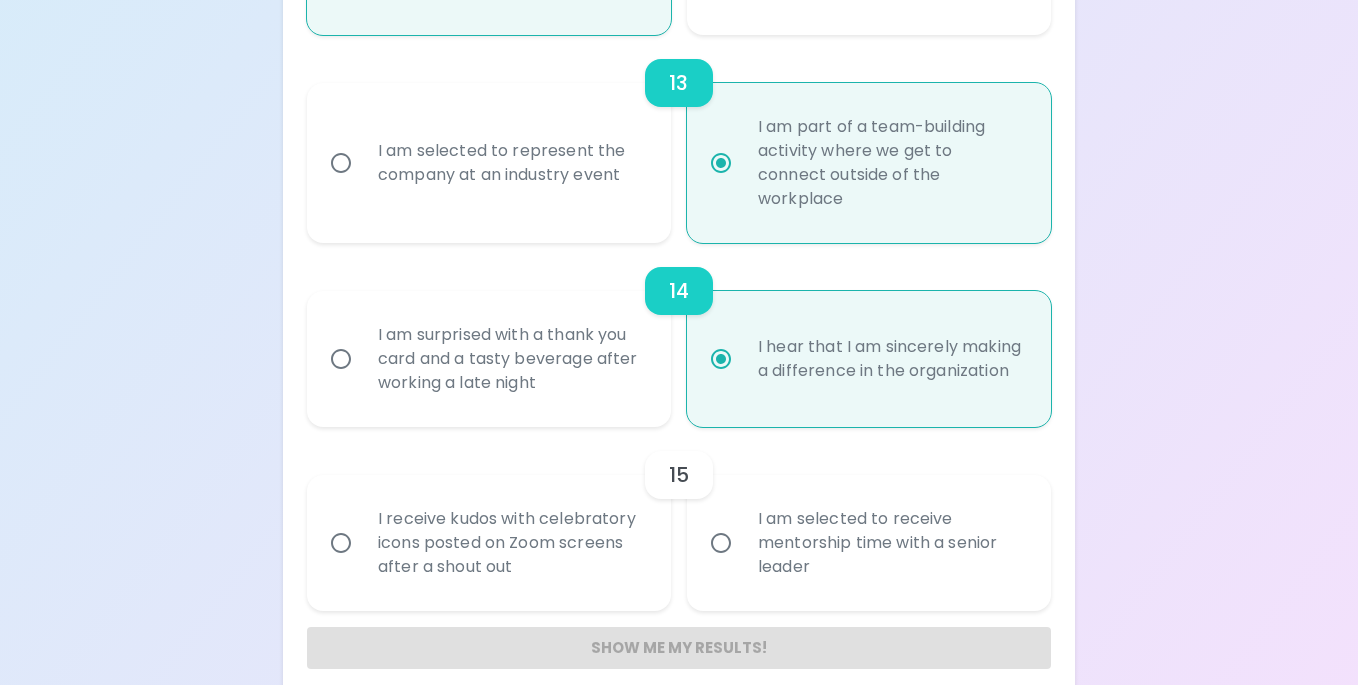 radio on "true" 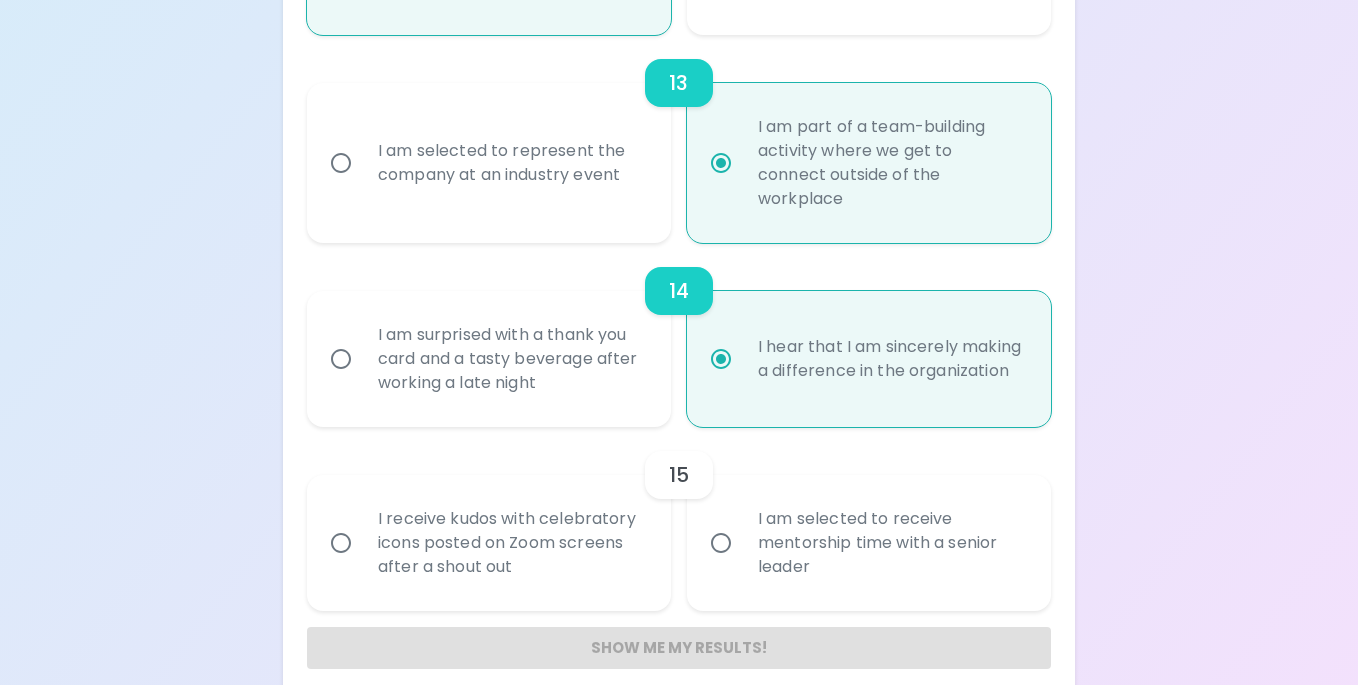 radio on "false" 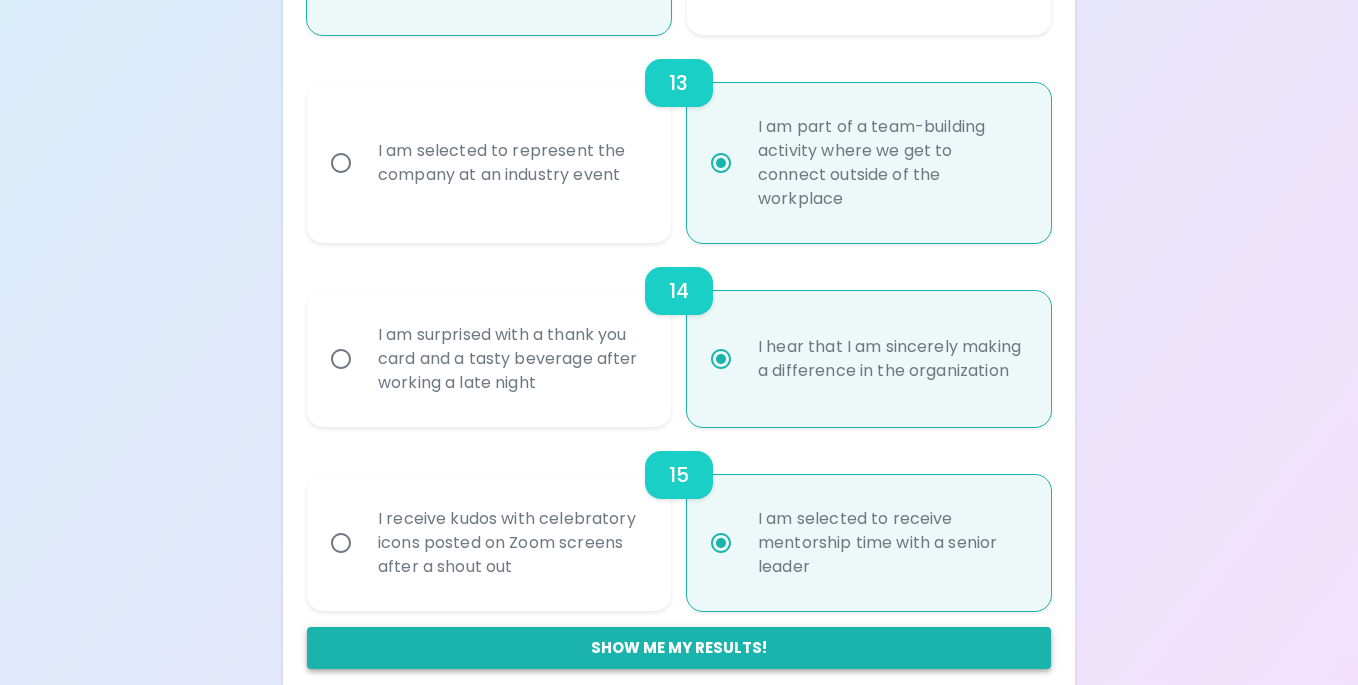 radio on "true" 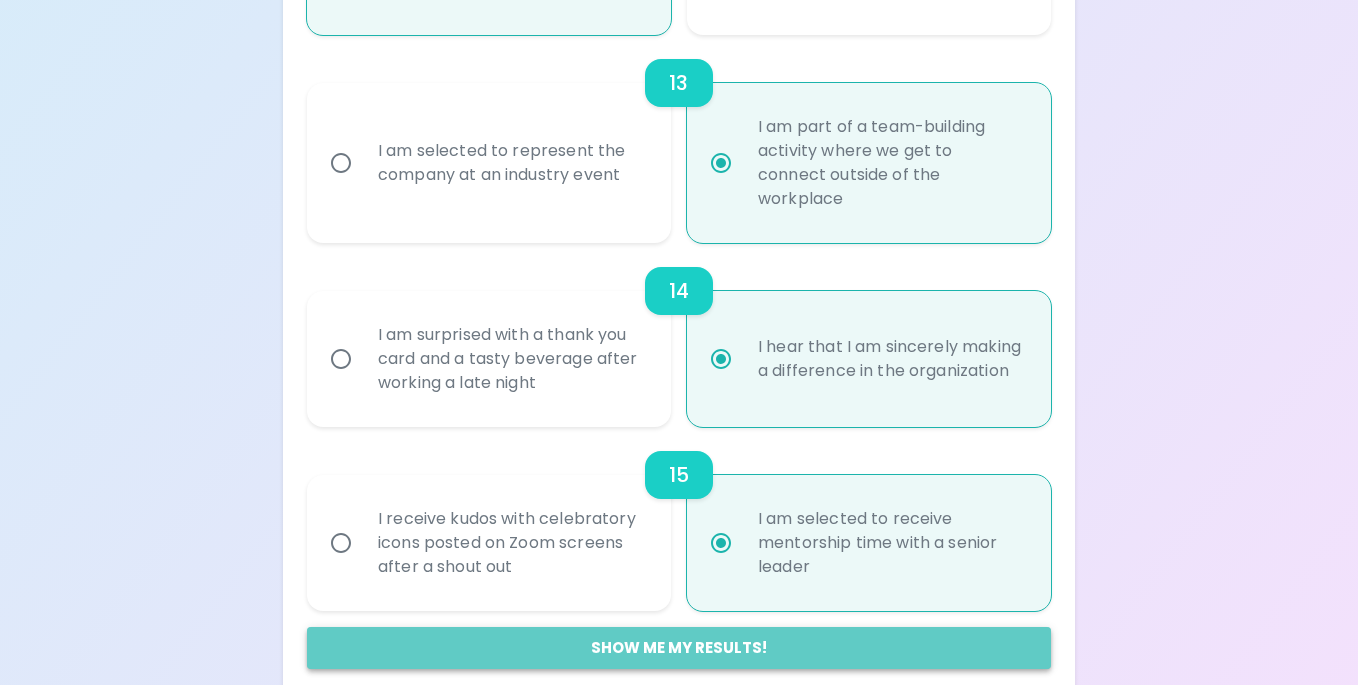 click on "Show me my results!" at bounding box center (679, 648) 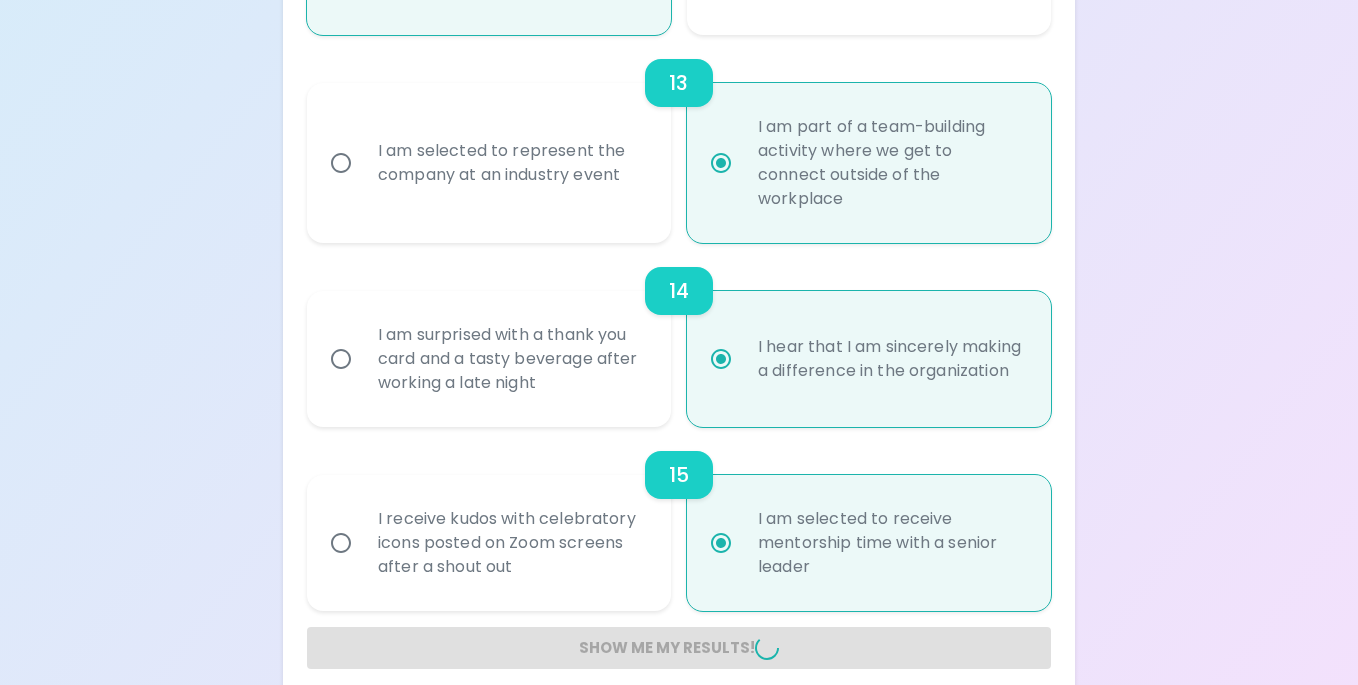 radio on "false" 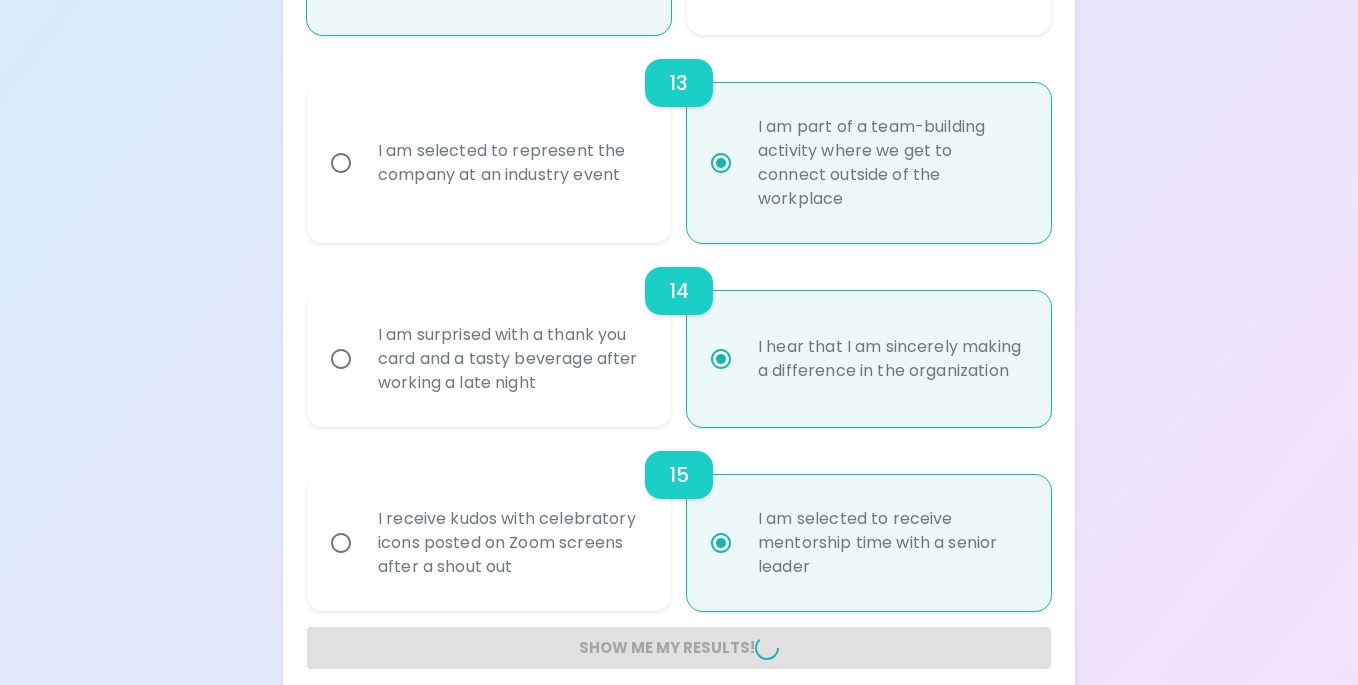 radio on "false" 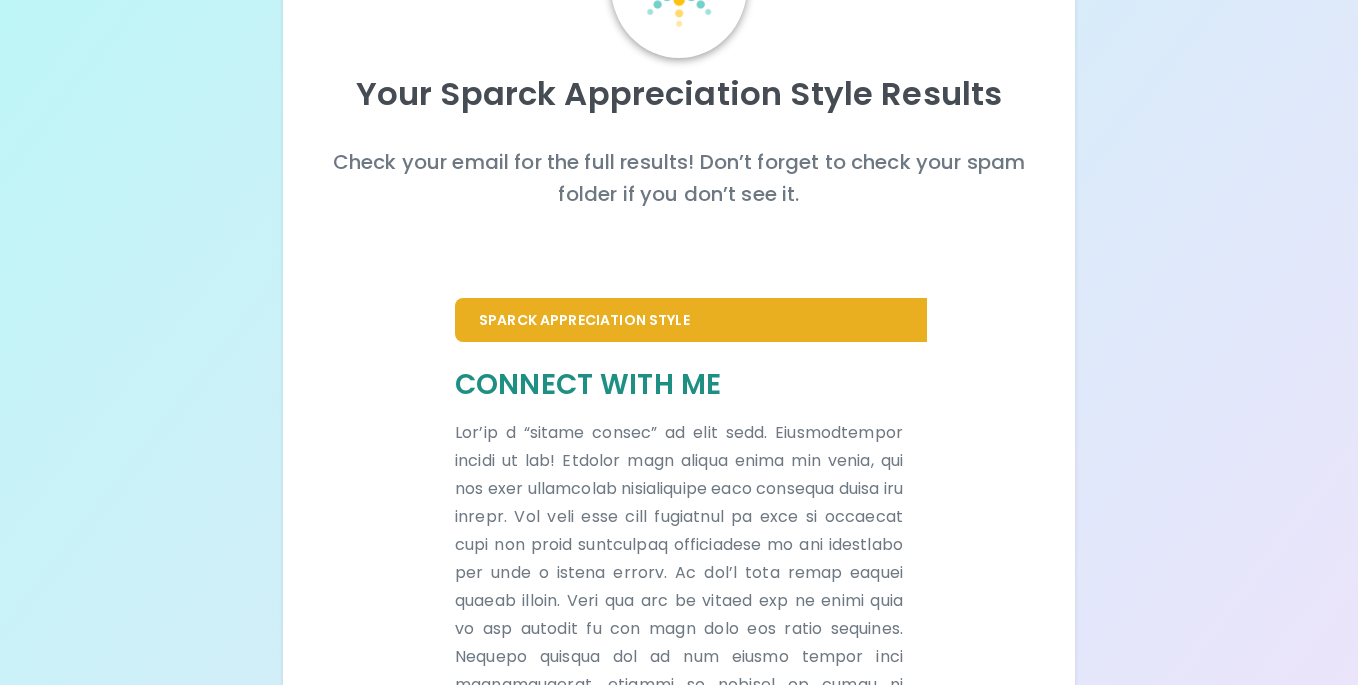 scroll, scrollTop: 0, scrollLeft: 0, axis: both 